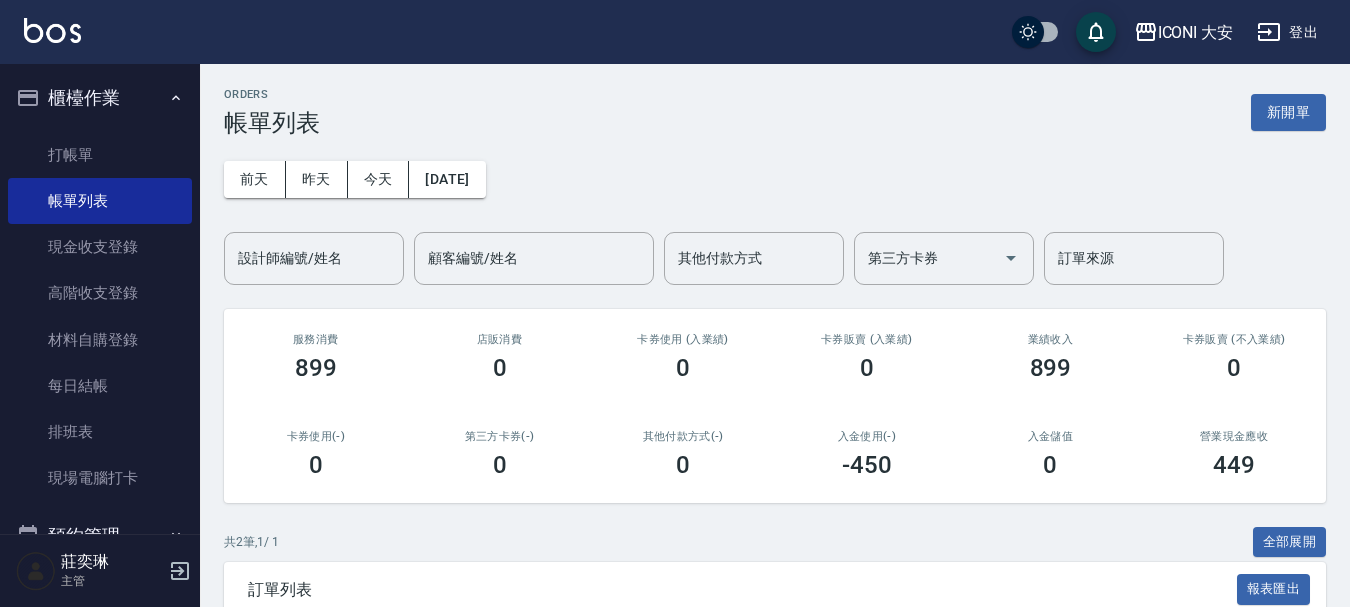 scroll, scrollTop: 0, scrollLeft: 0, axis: both 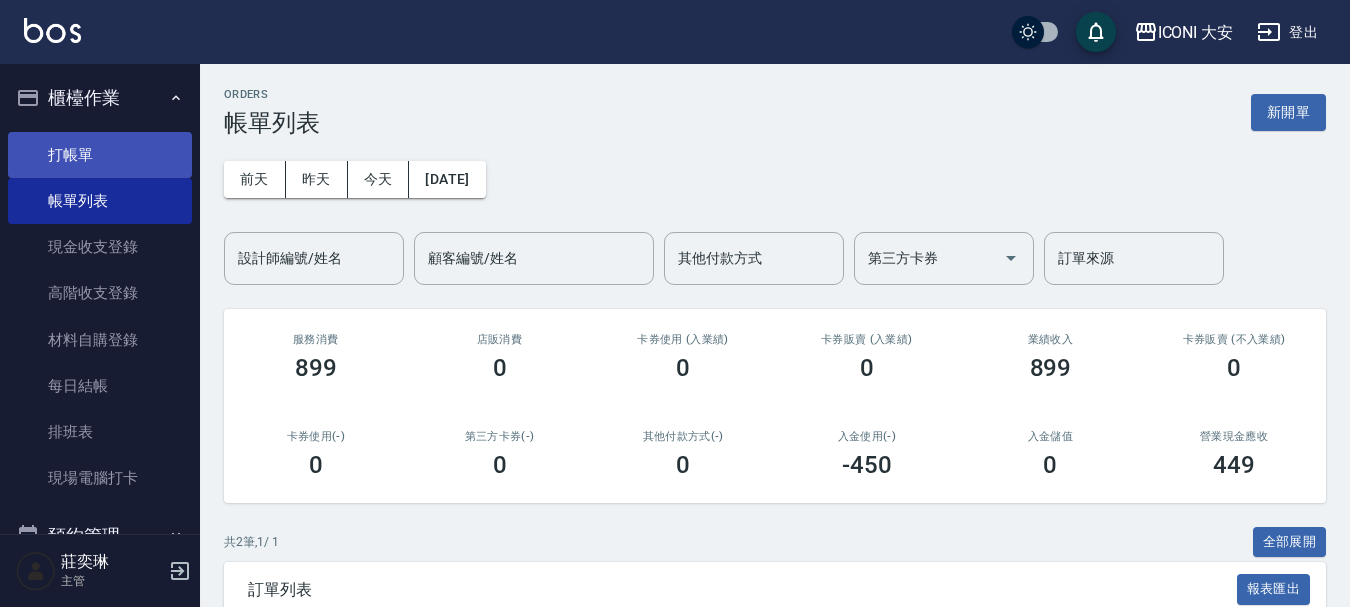 click on "打帳單" at bounding box center [100, 155] 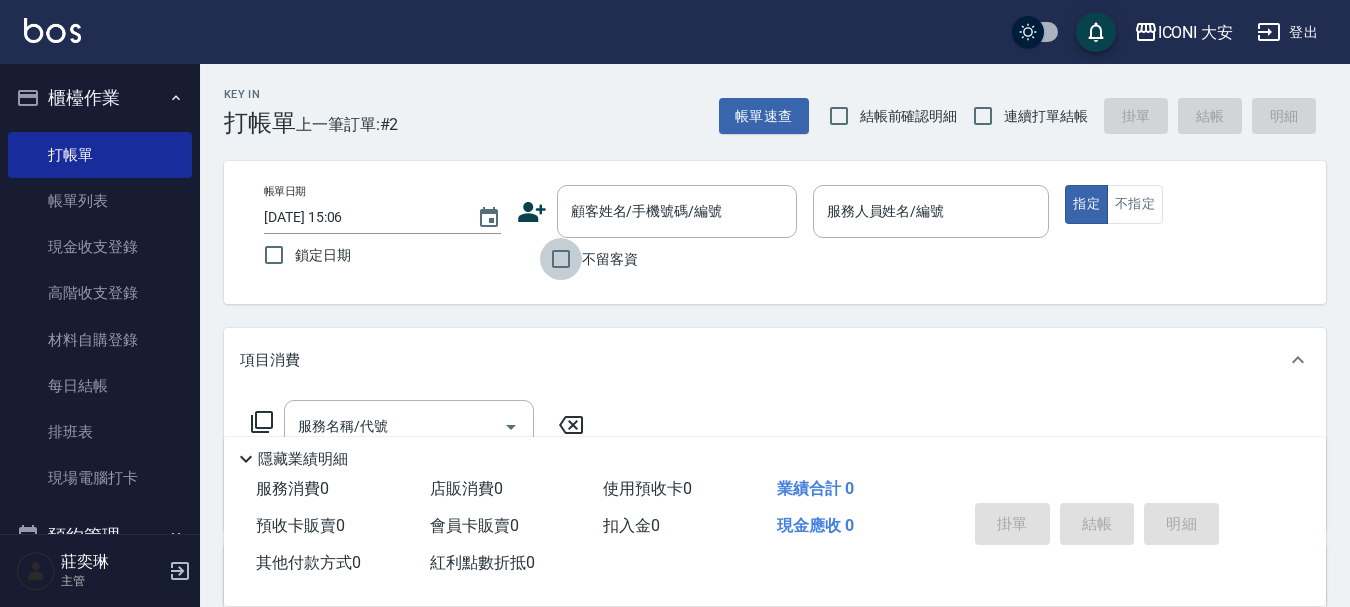 click on "不留客資" at bounding box center [561, 259] 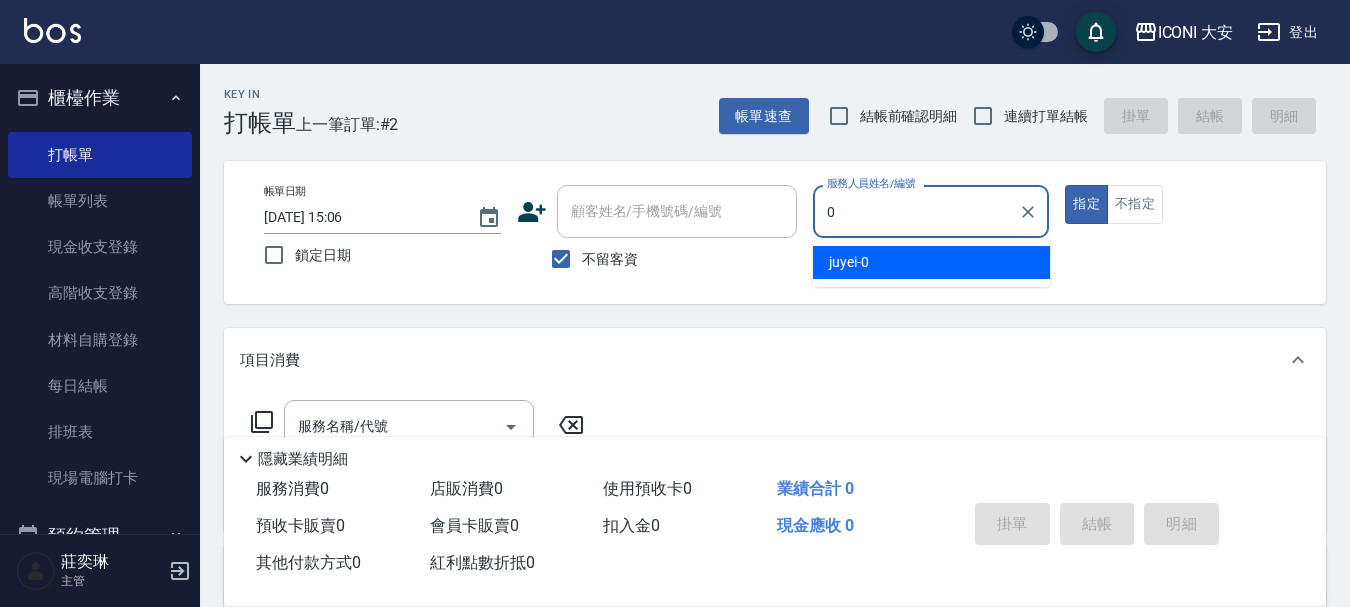 type on "juyei-0" 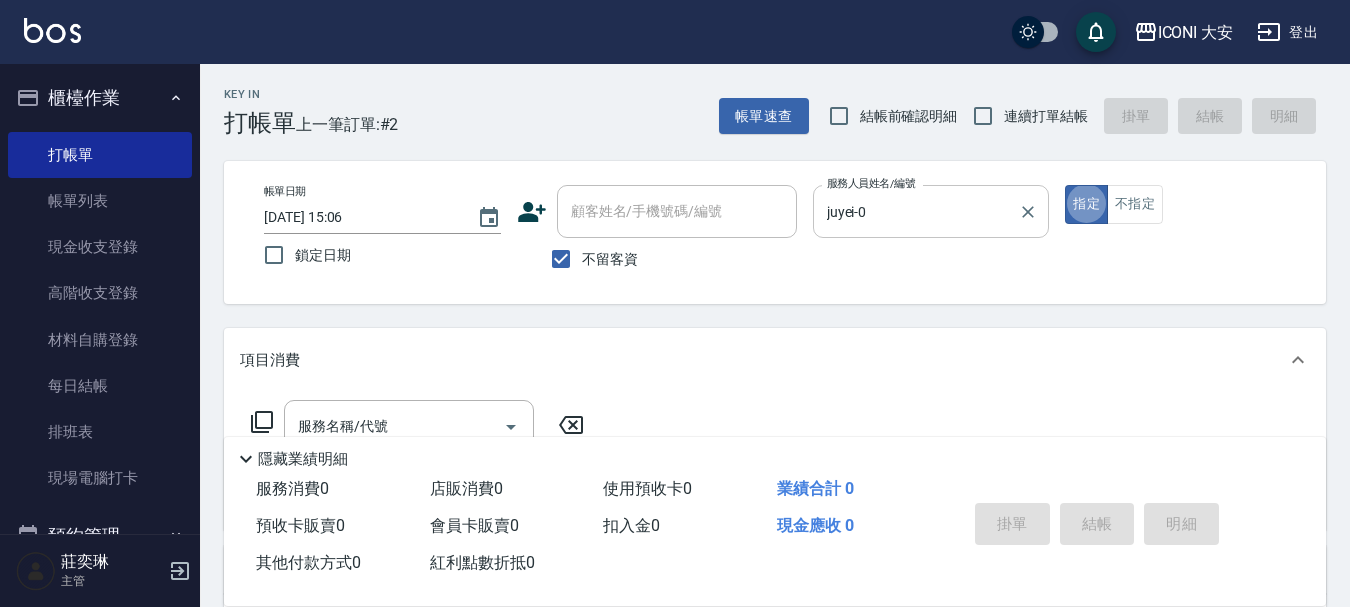 type on "true" 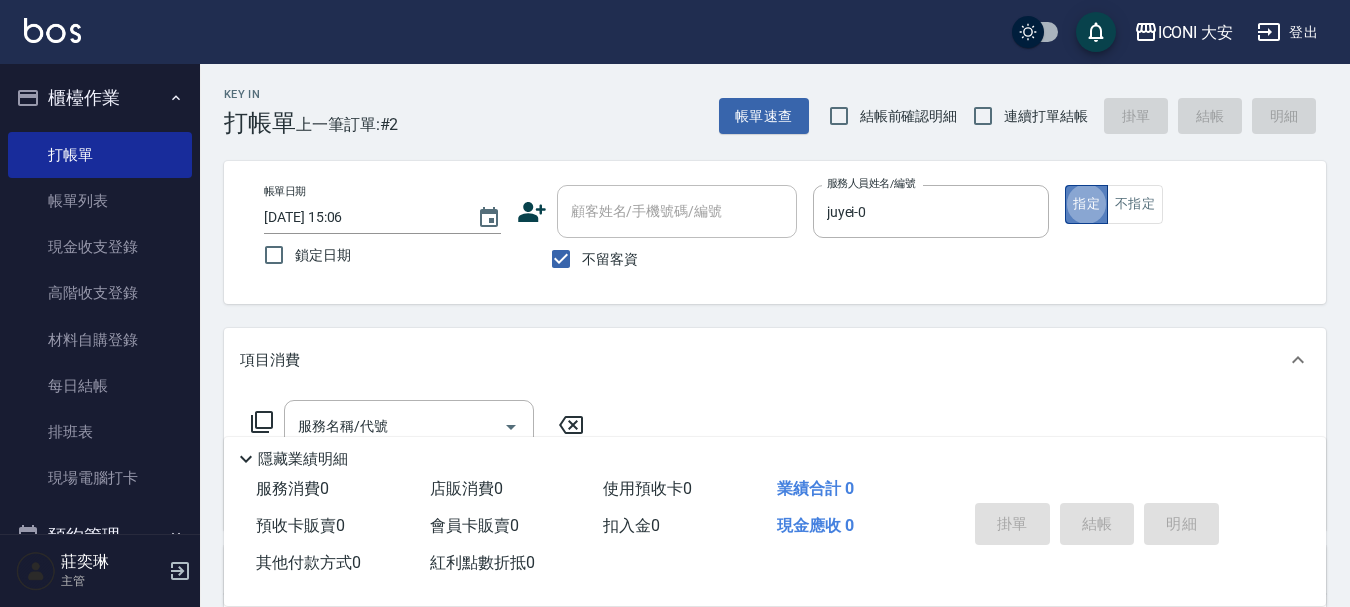 click on "指定" at bounding box center (1086, 204) 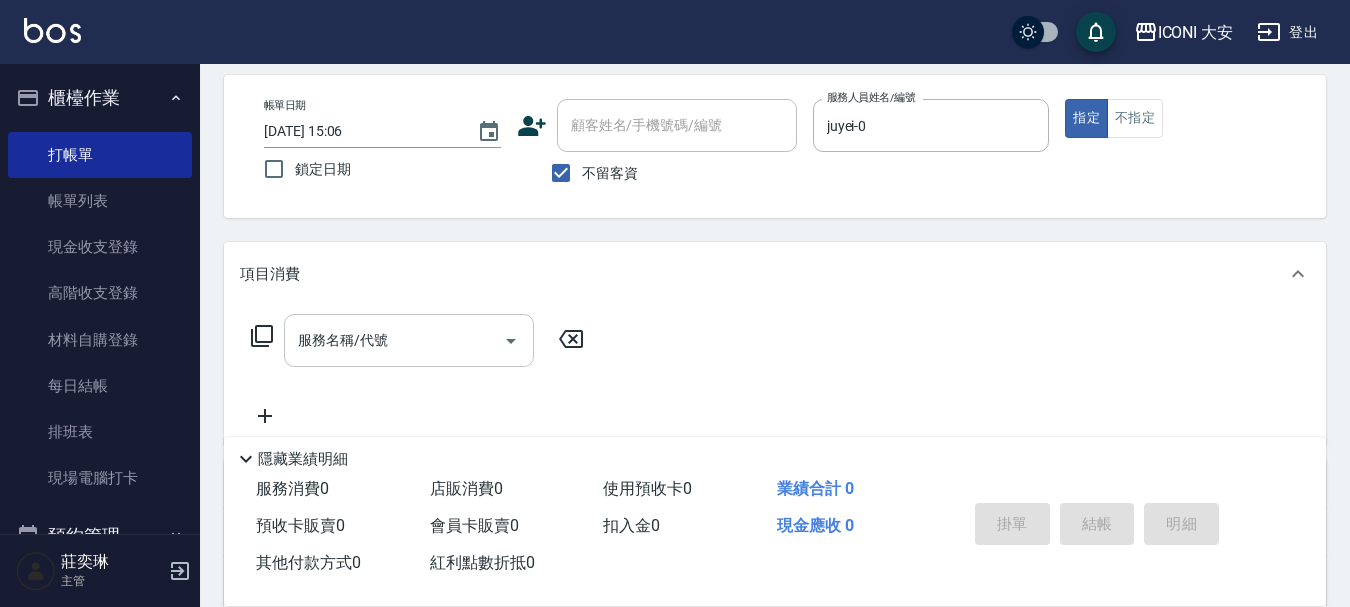 scroll, scrollTop: 200, scrollLeft: 0, axis: vertical 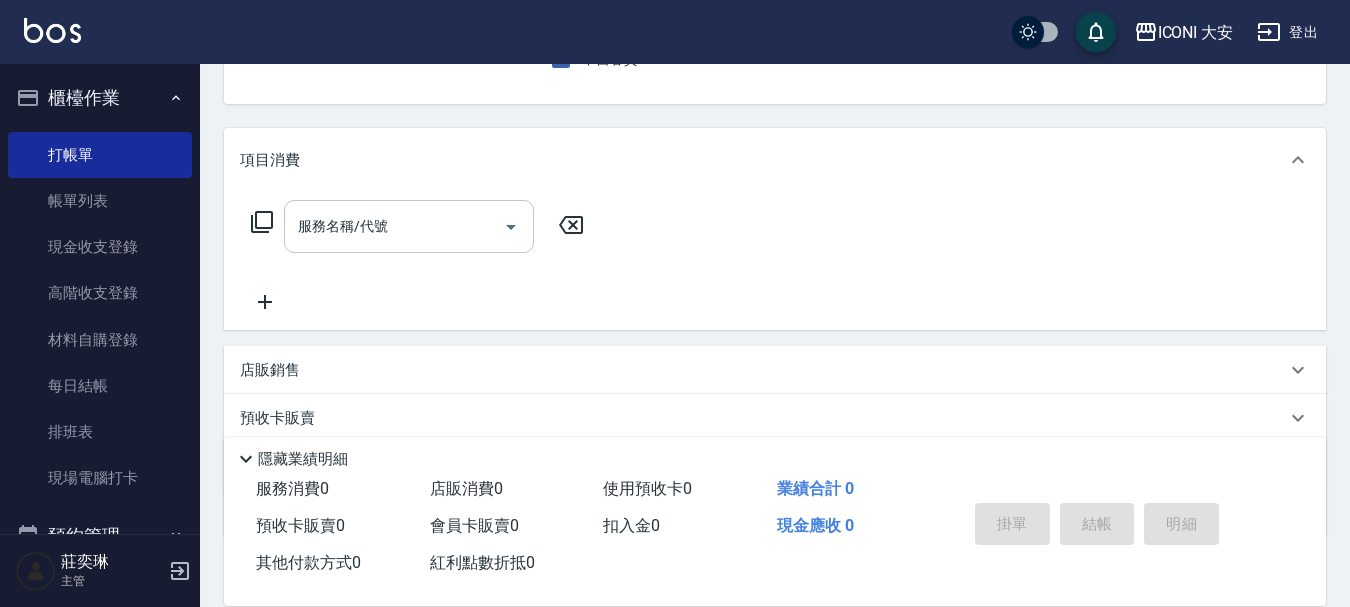 click on "服務名稱/代號" at bounding box center [409, 226] 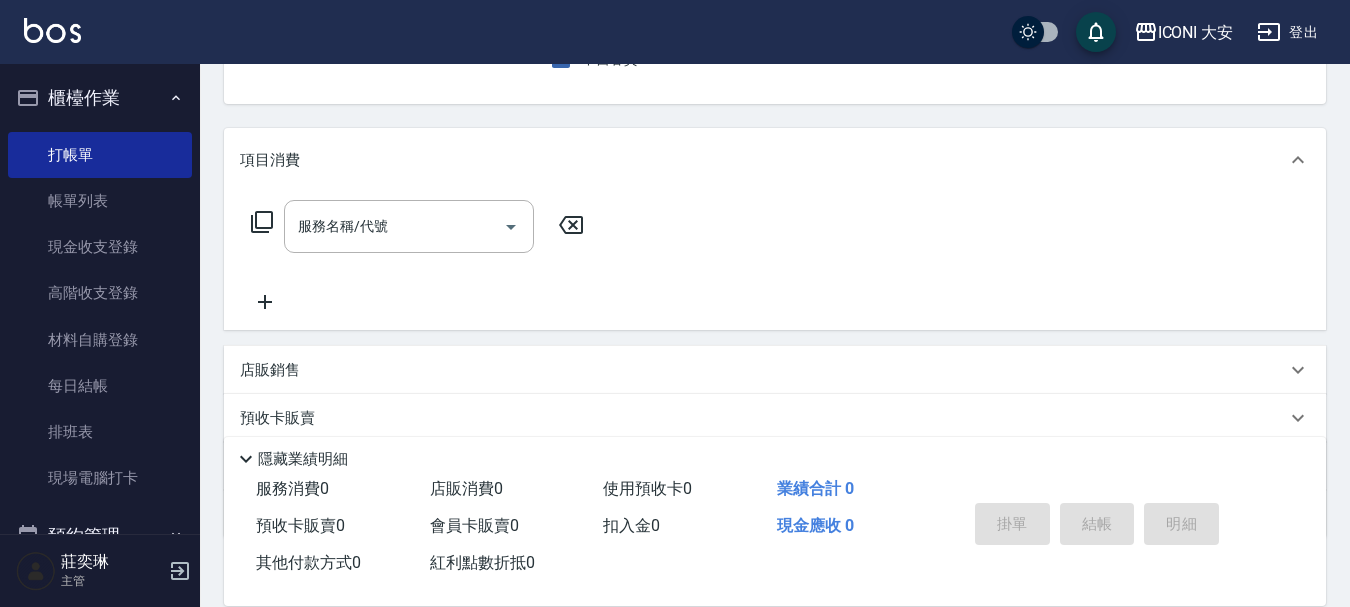 click 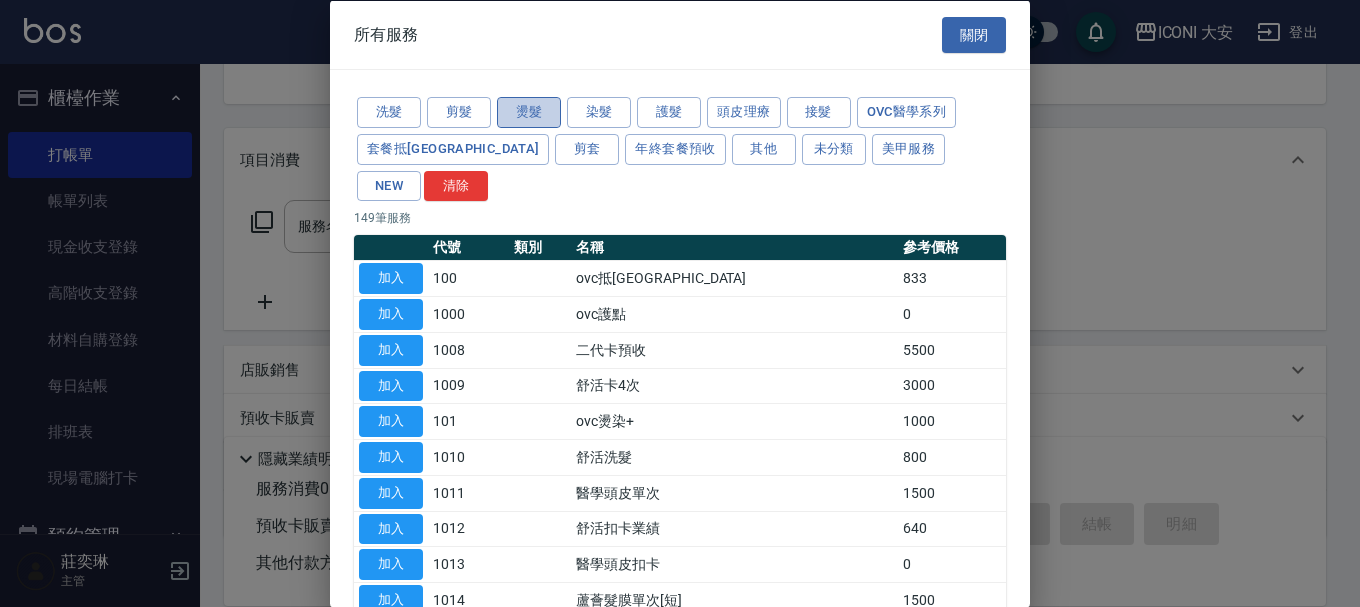 click on "燙髮" at bounding box center [529, 112] 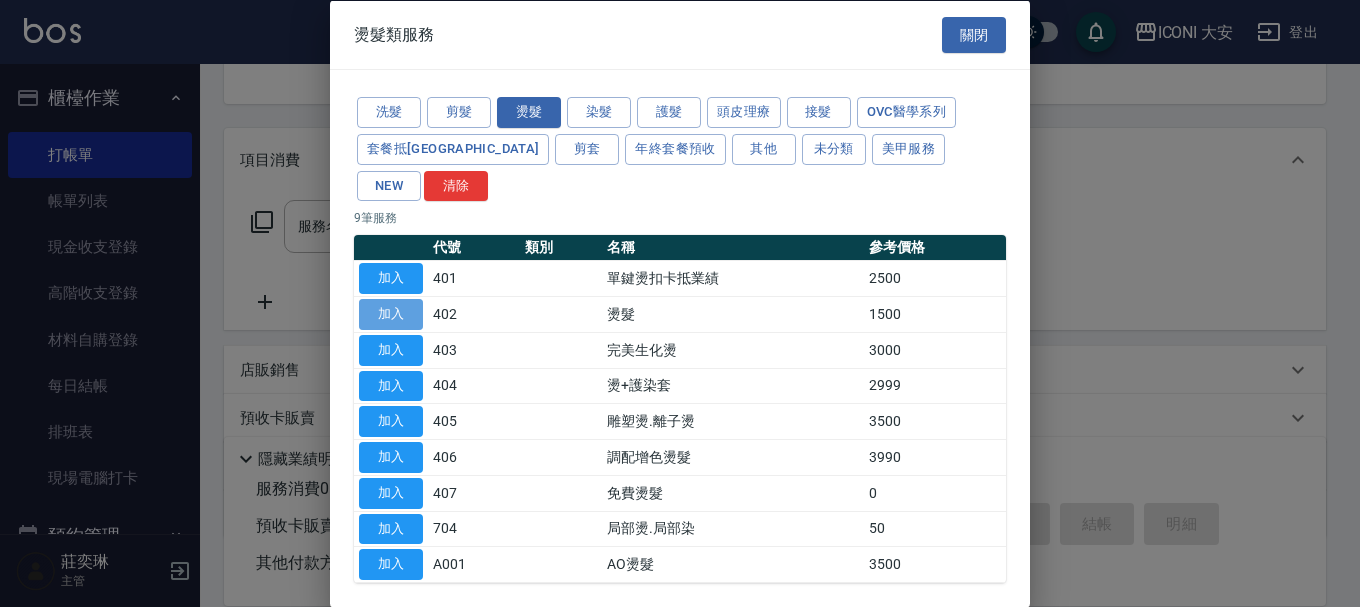 click on "加入" at bounding box center (391, 314) 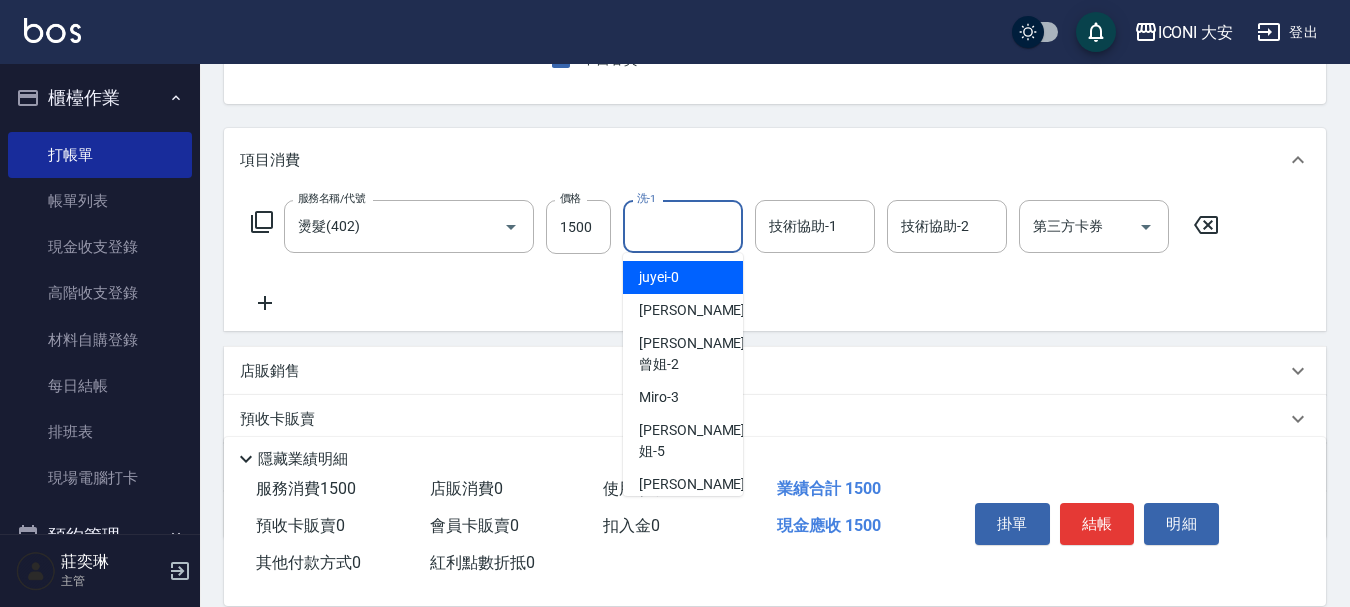 click on "洗-1" at bounding box center (683, 226) 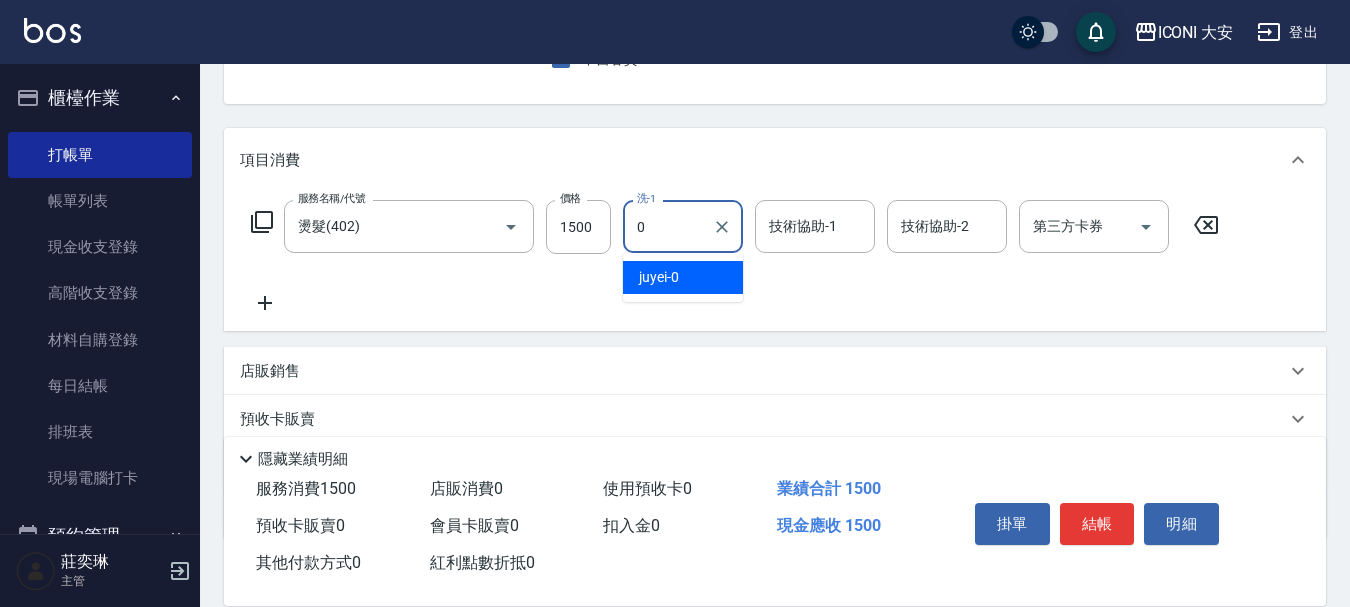 type on "juyei-0" 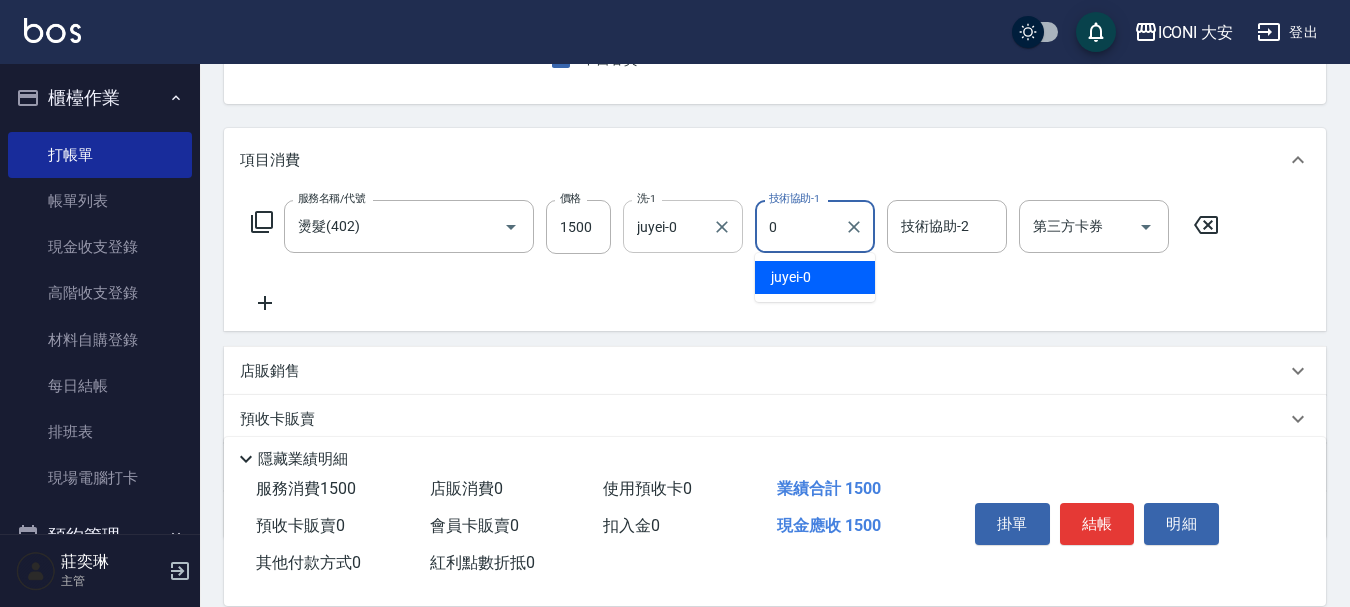 type on "juyei-0" 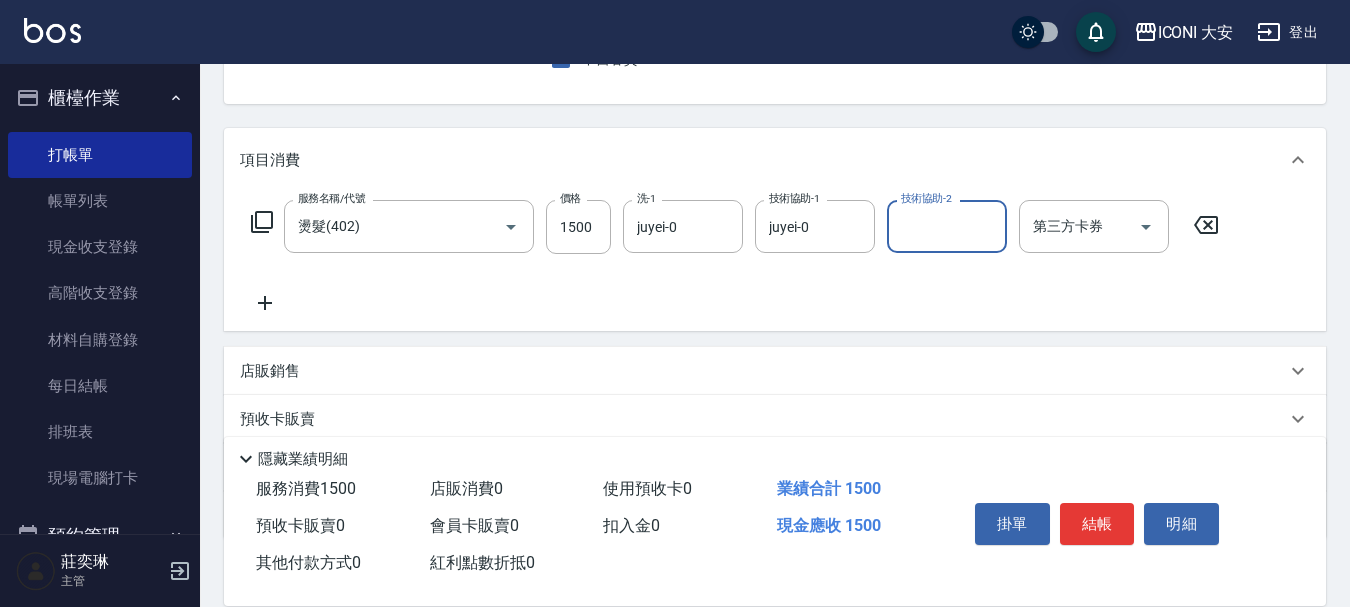 click 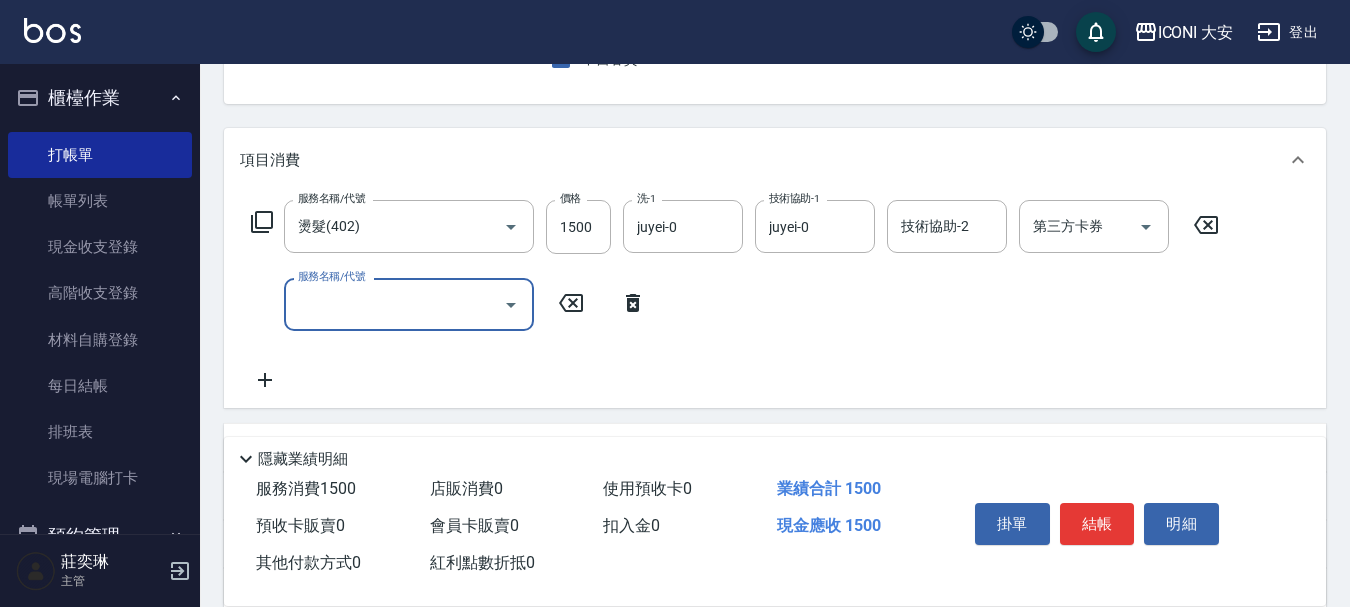 click 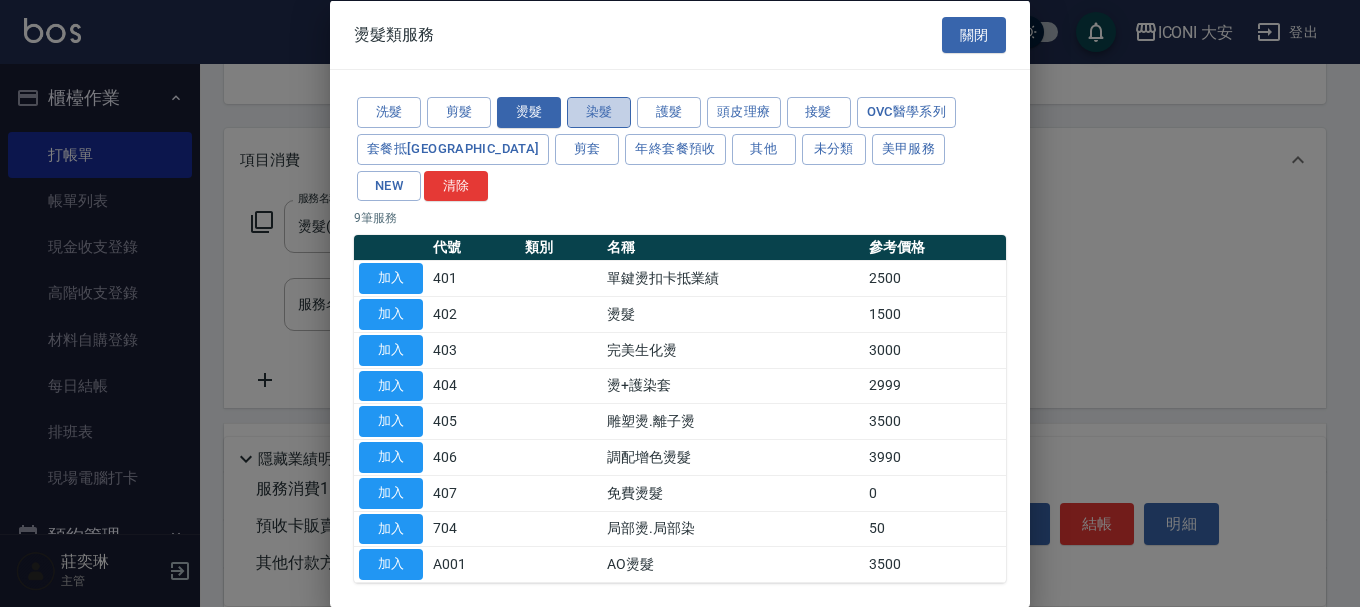click on "染髮" at bounding box center [599, 112] 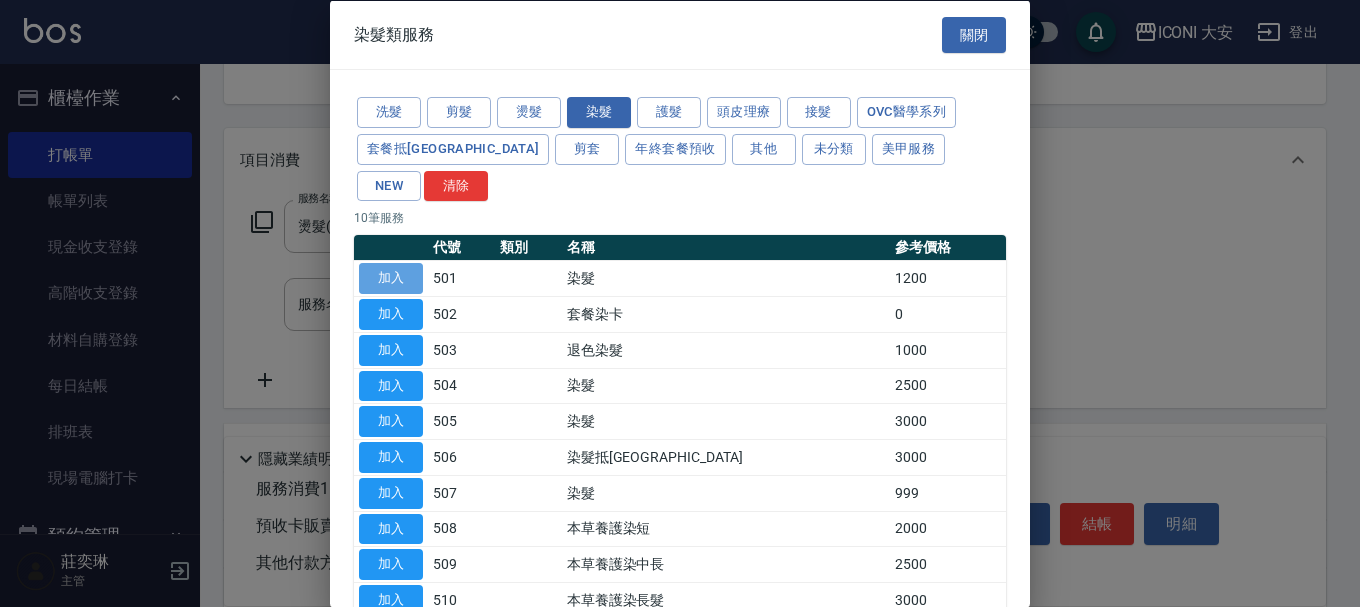 click on "加入" at bounding box center [391, 278] 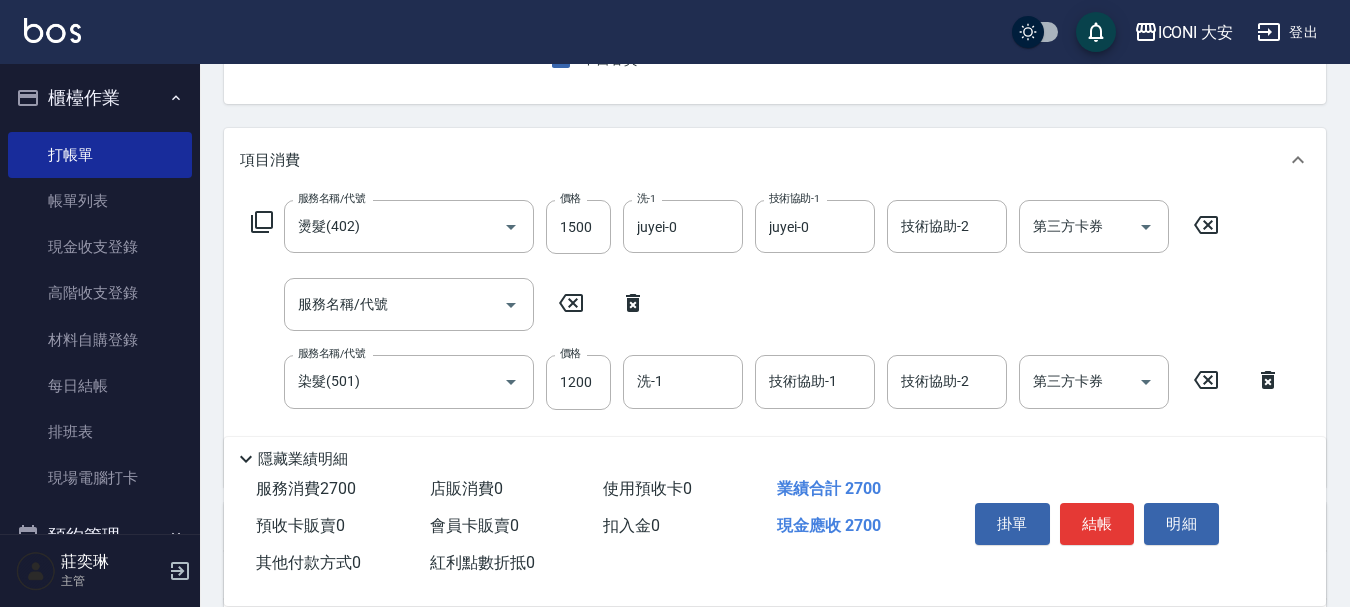 click 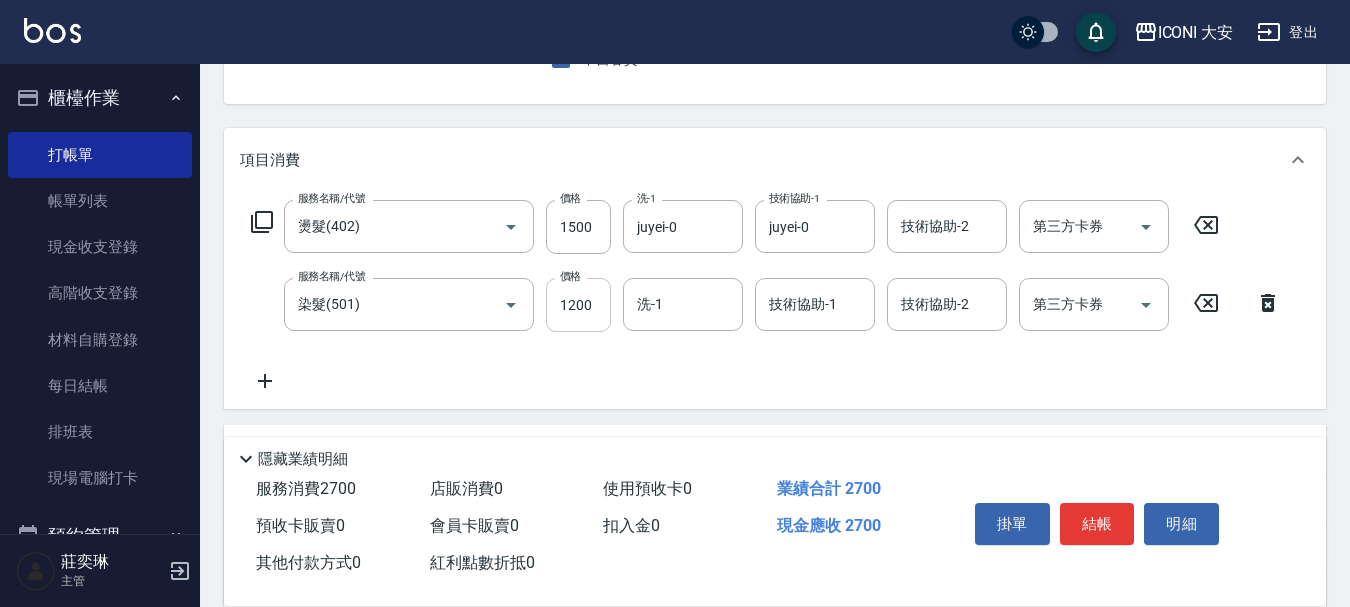 click on "1200" at bounding box center [578, 305] 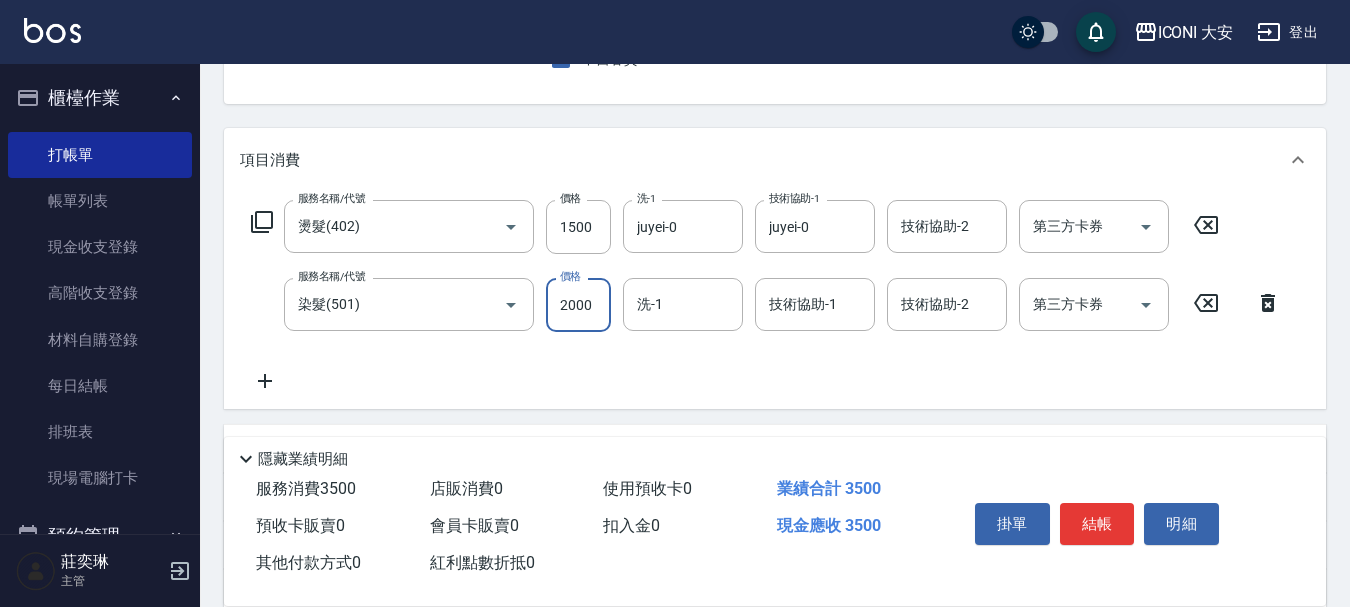 type on "2000" 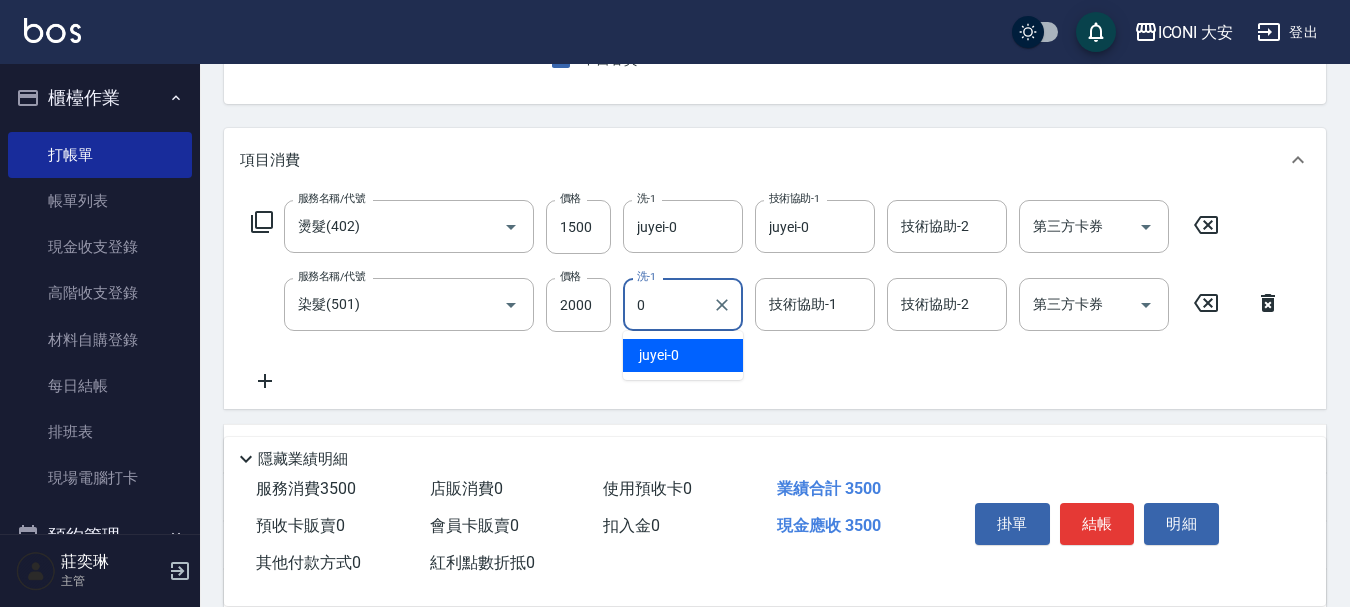 type on "juyei-0" 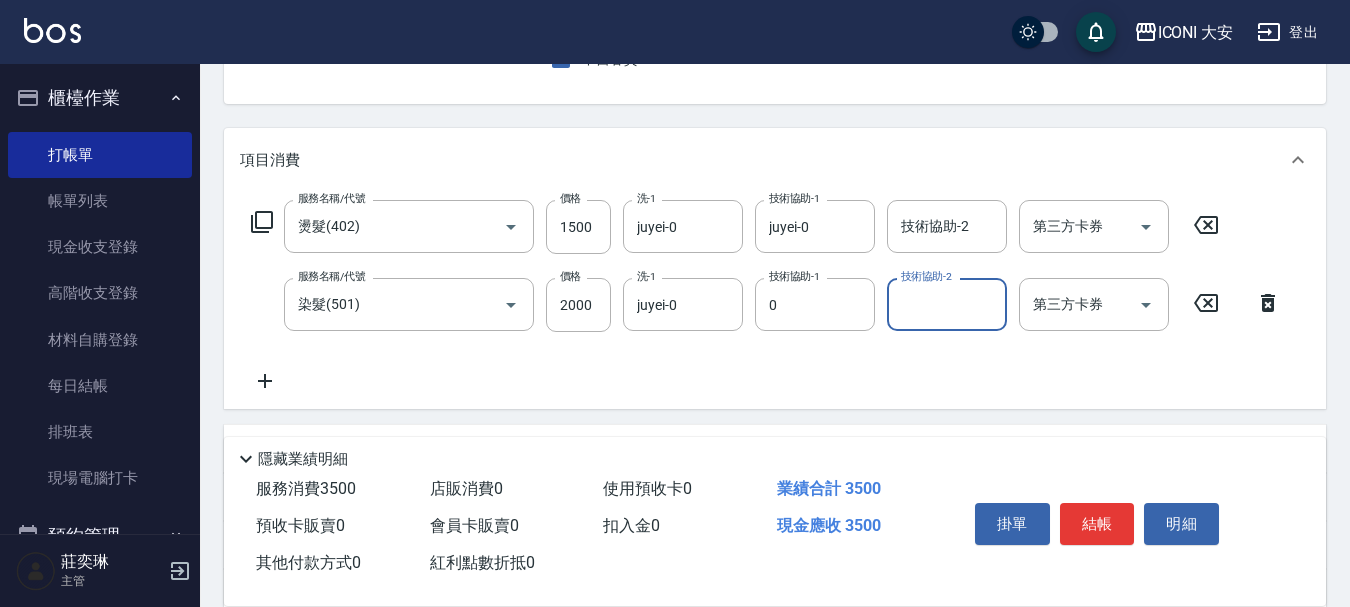 type on "juyei-0" 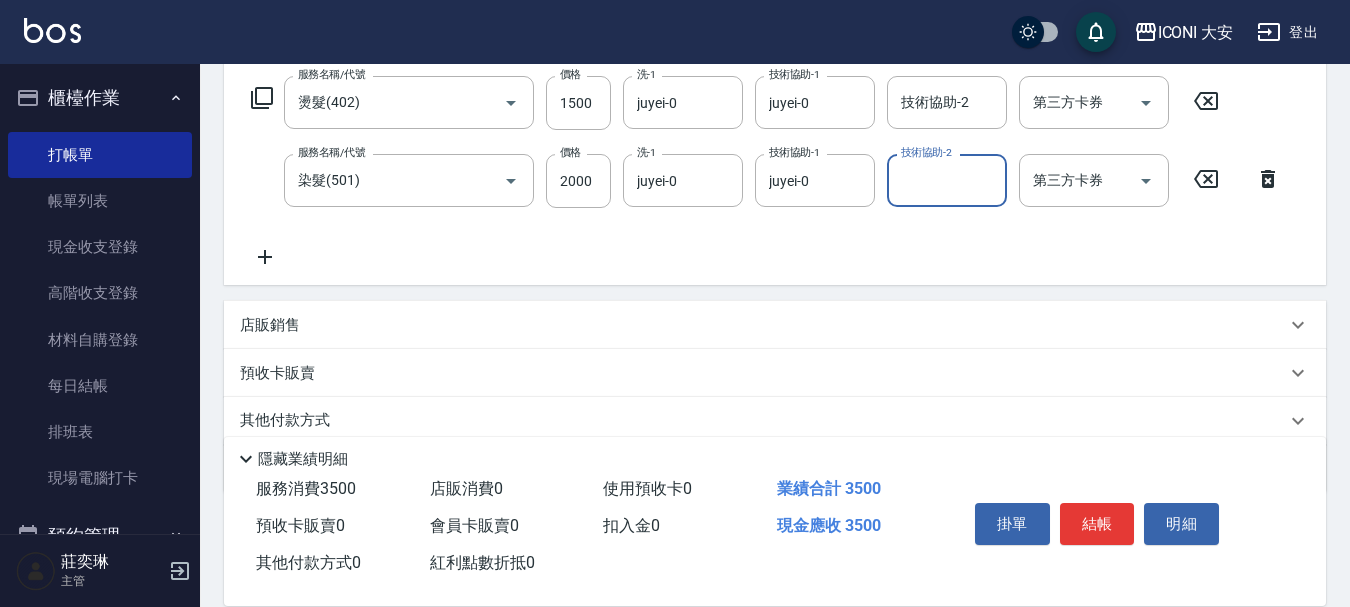 scroll, scrollTop: 400, scrollLeft: 0, axis: vertical 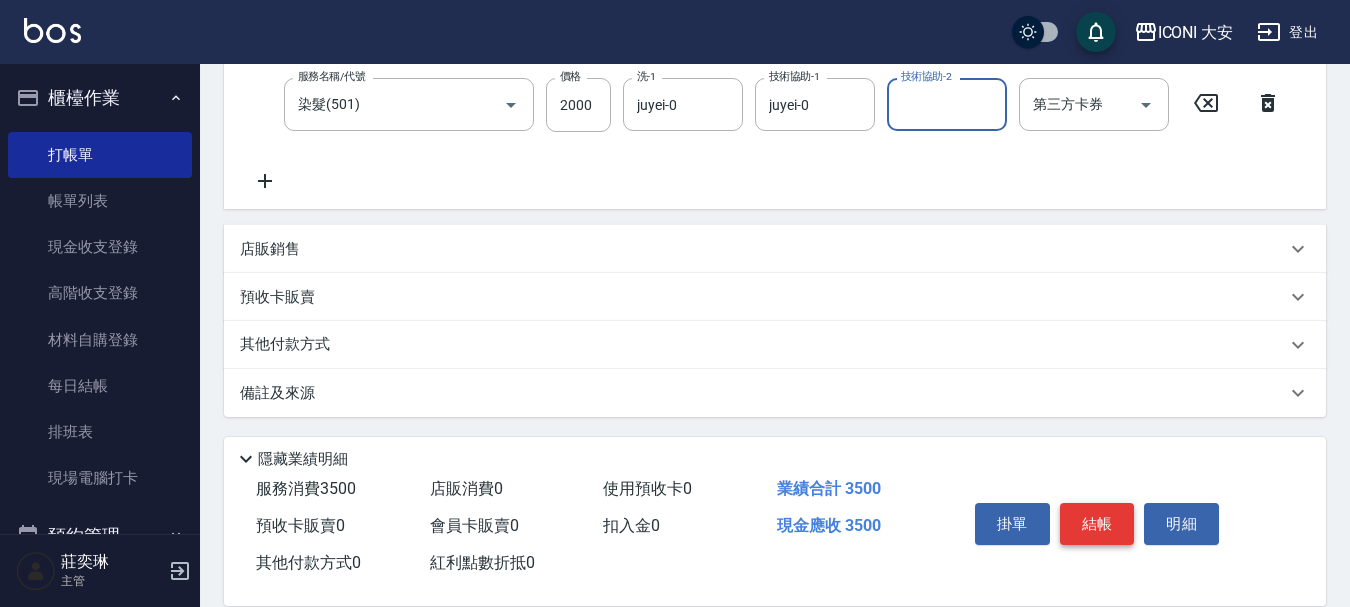 click on "結帳" at bounding box center (1097, 524) 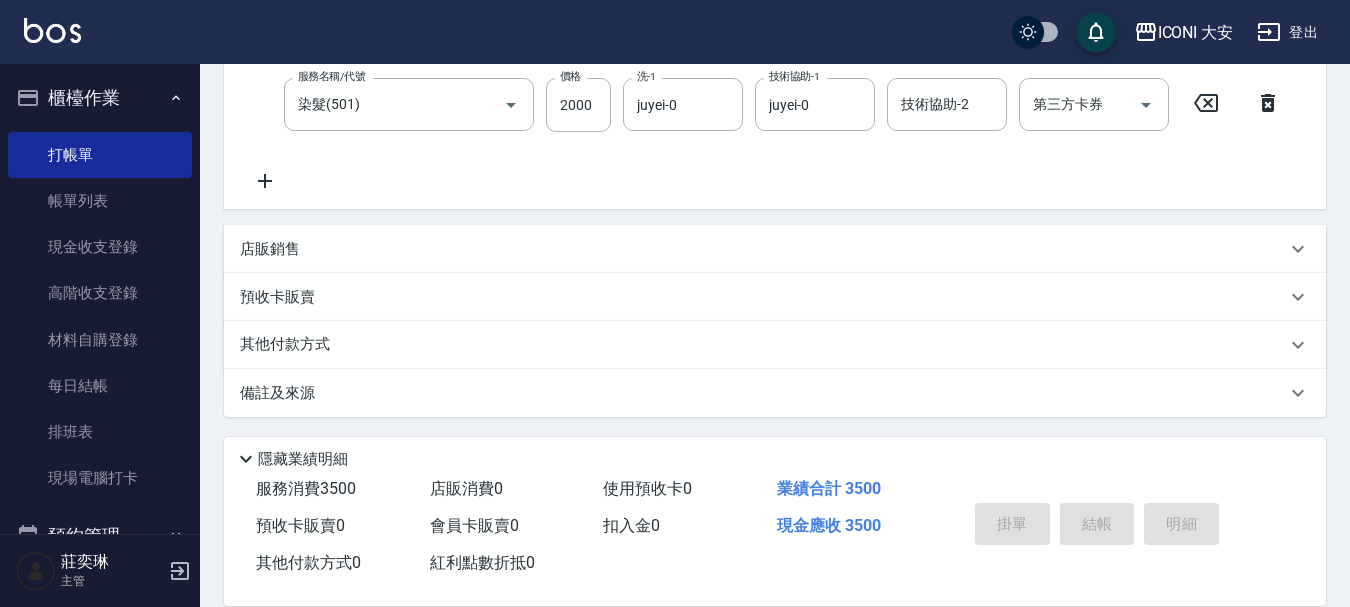 scroll, scrollTop: 0, scrollLeft: 0, axis: both 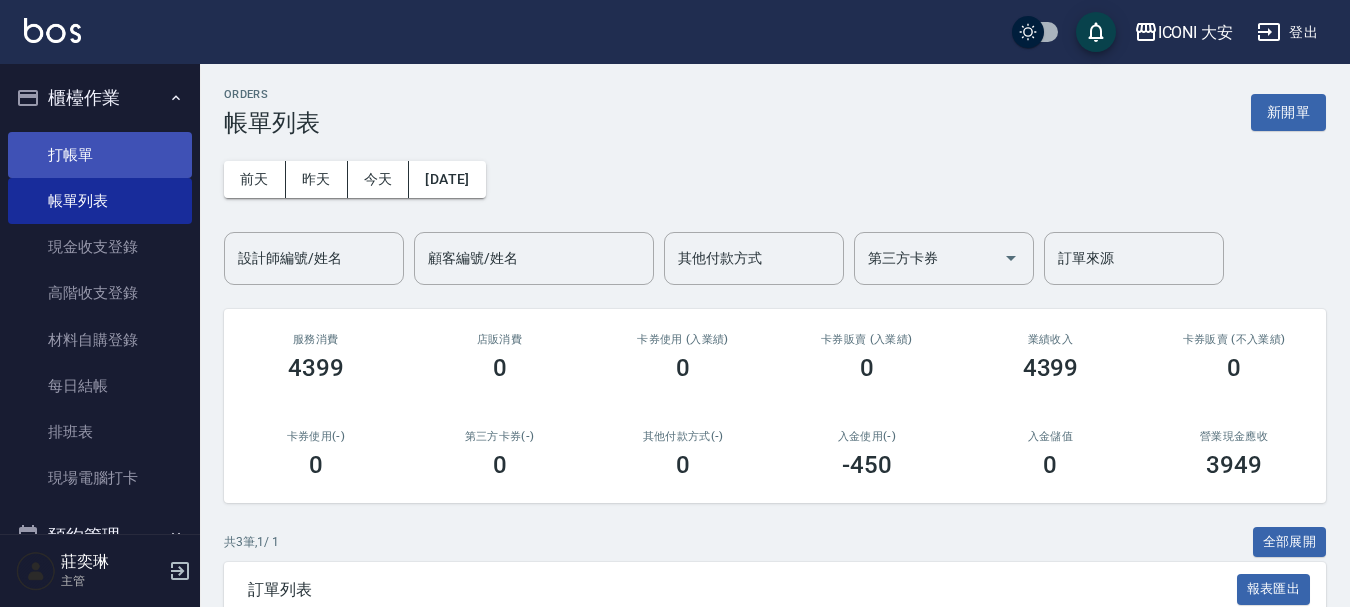 click on "打帳單" at bounding box center [100, 155] 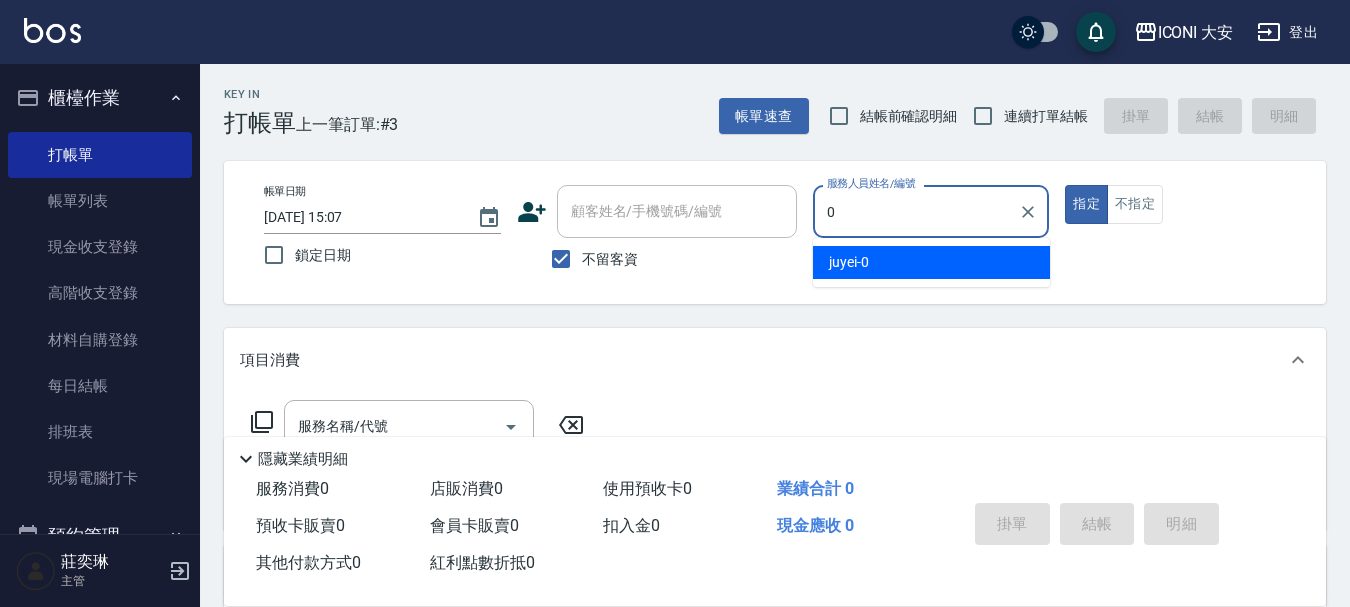 type on "juyei-0" 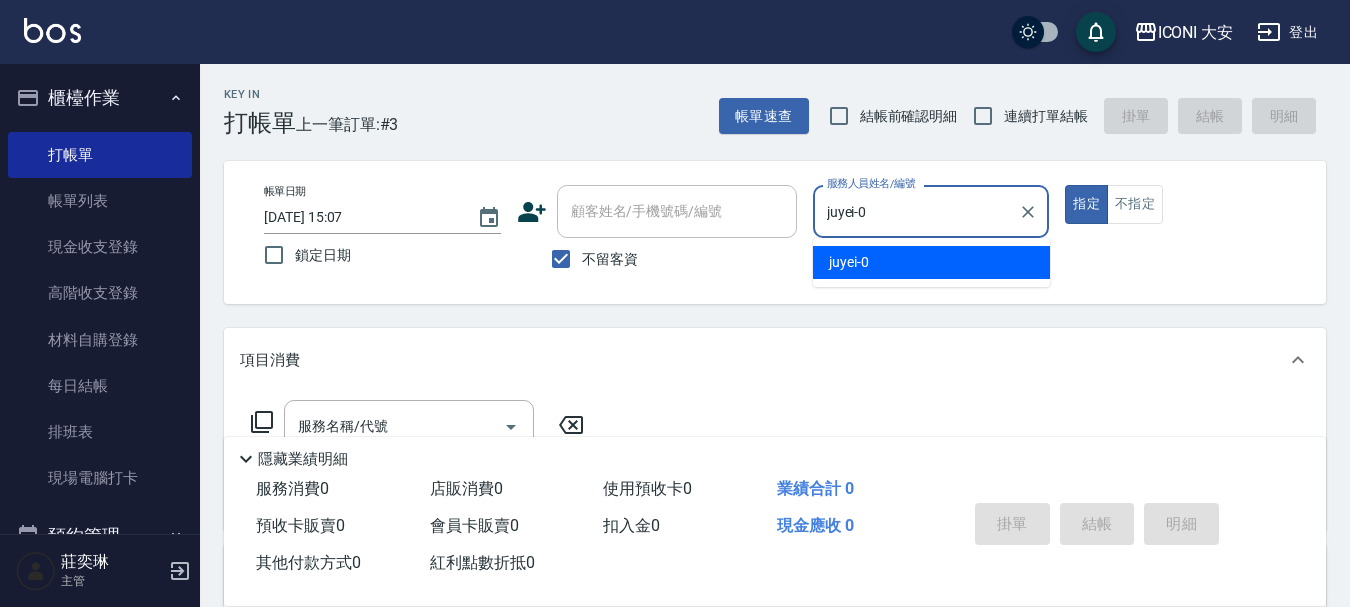 type on "true" 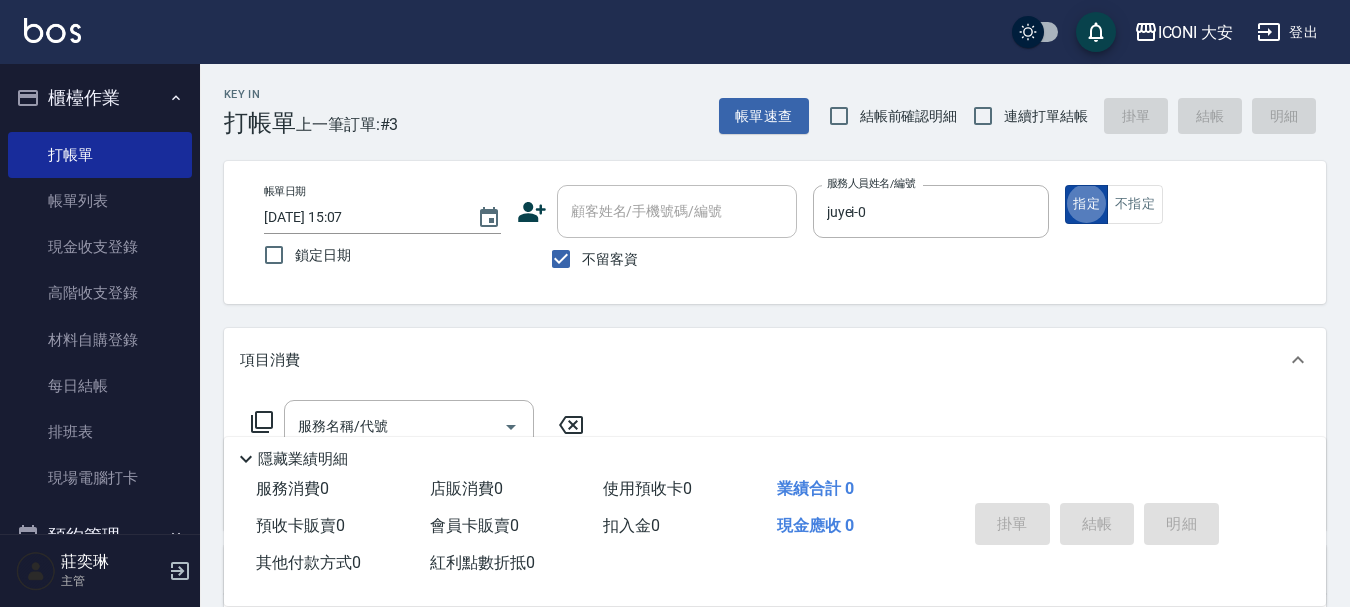 click on "指定" at bounding box center (1086, 204) 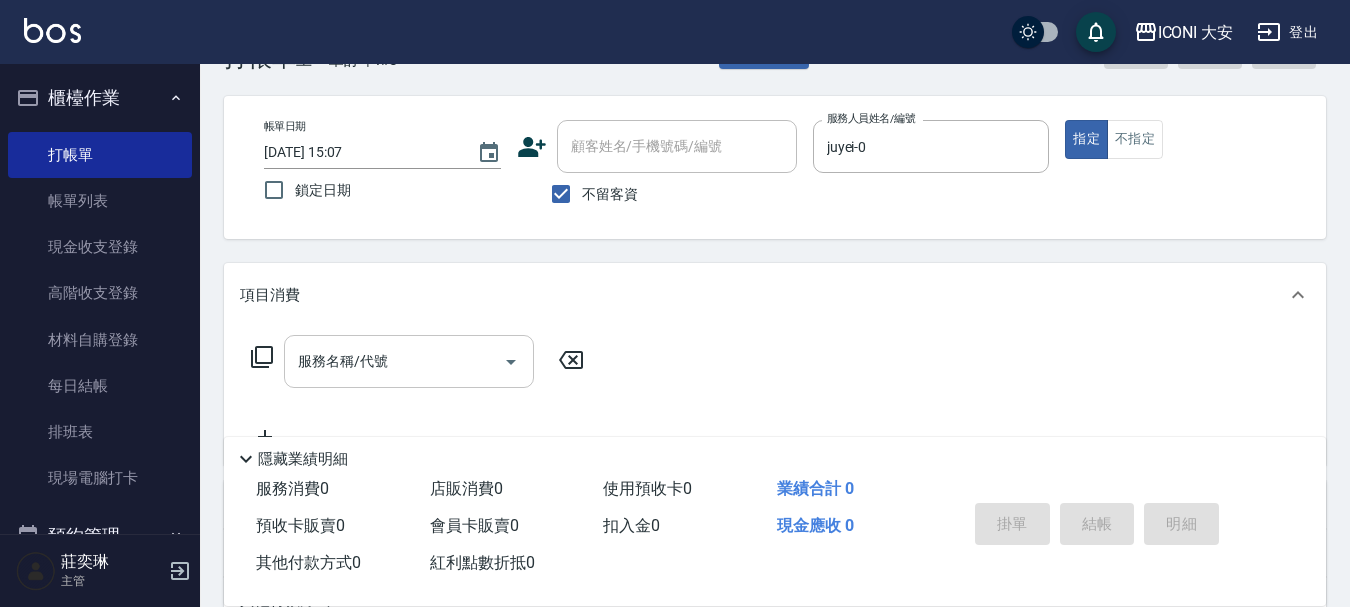 scroll, scrollTop: 100, scrollLeft: 0, axis: vertical 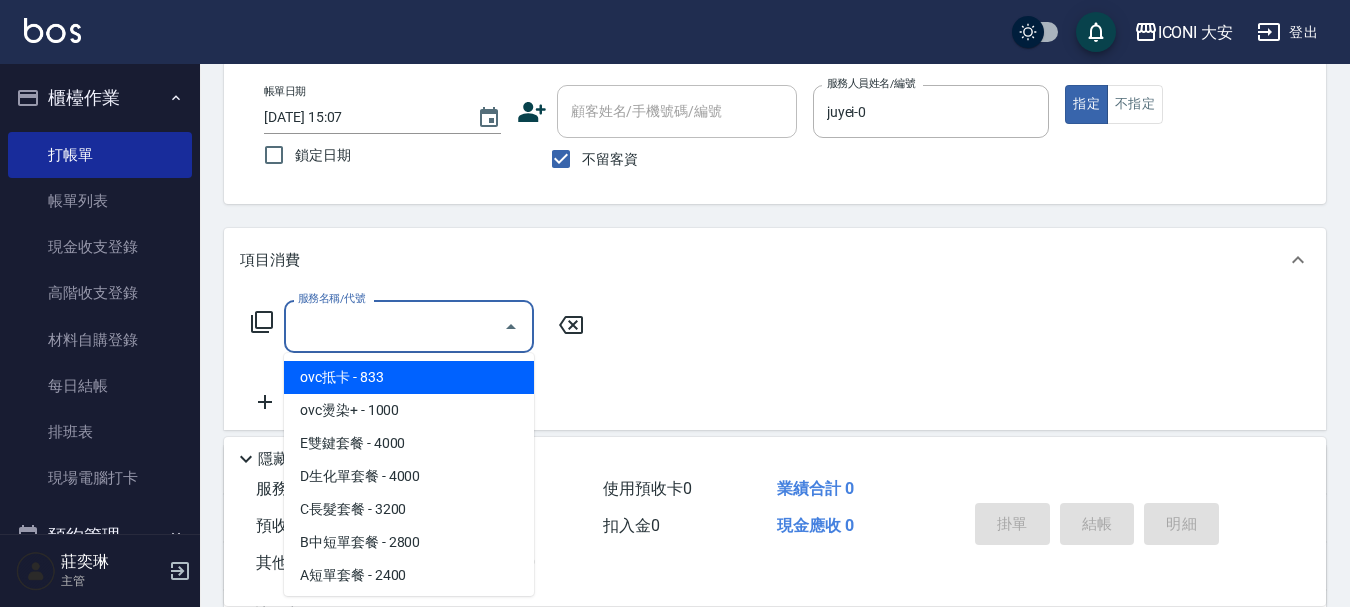 click on "服務名稱/代號" at bounding box center [394, 326] 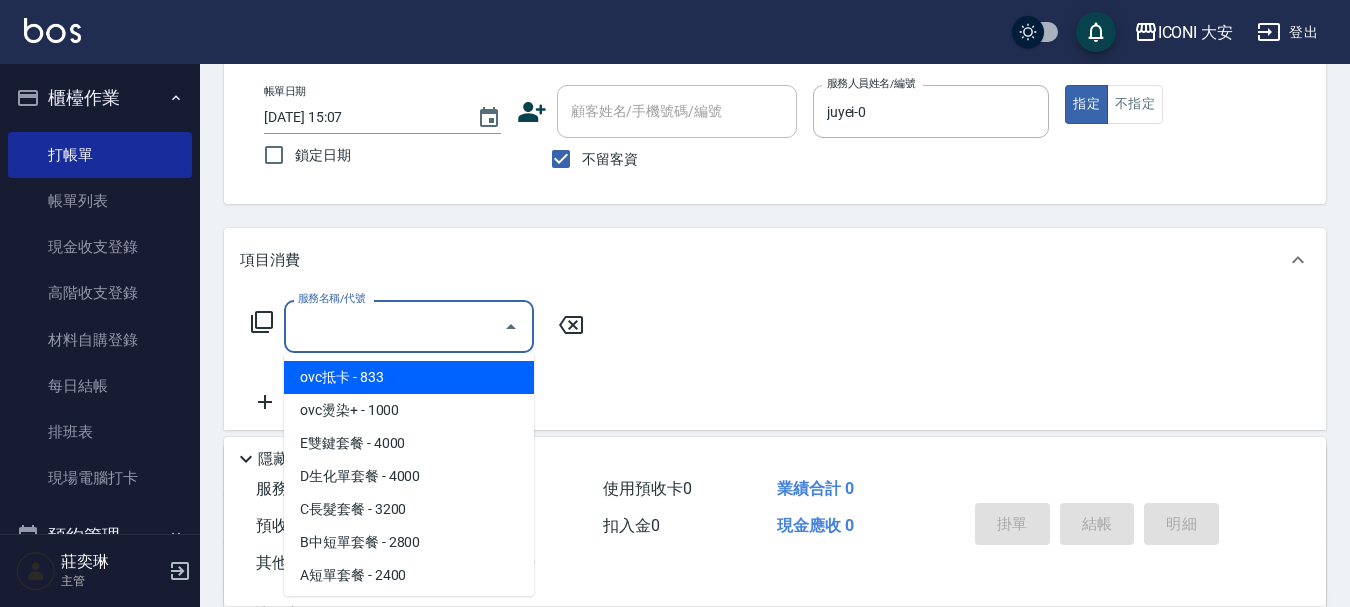 click 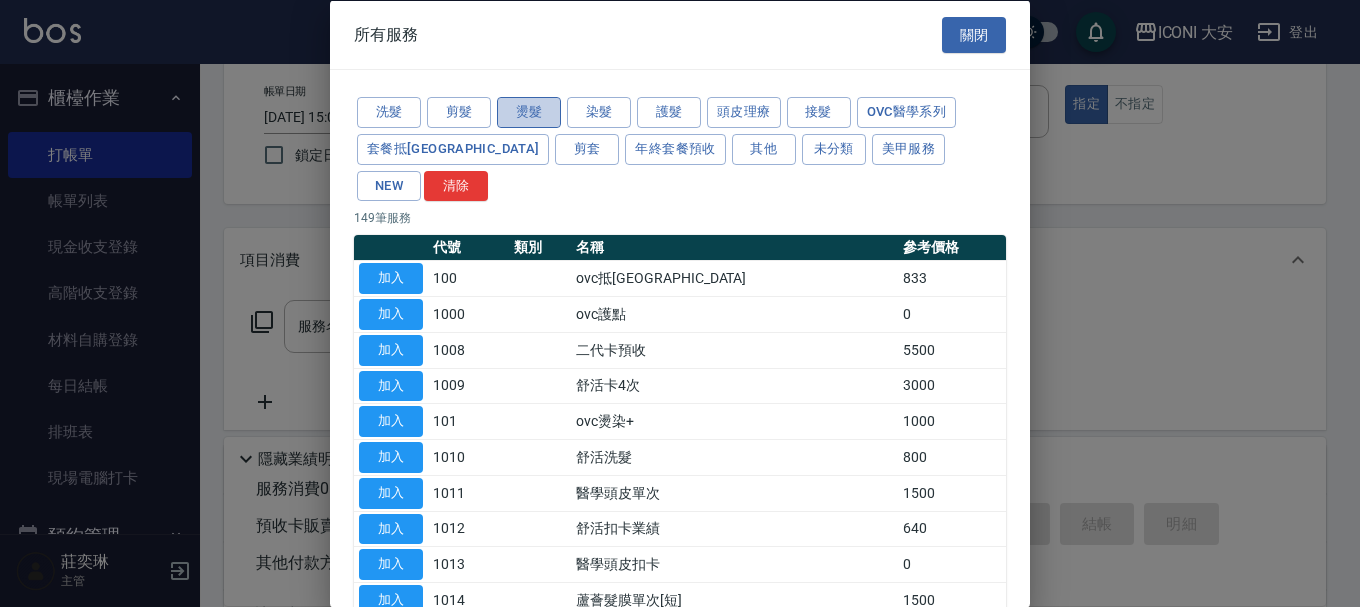 click on "燙髮" at bounding box center [529, 112] 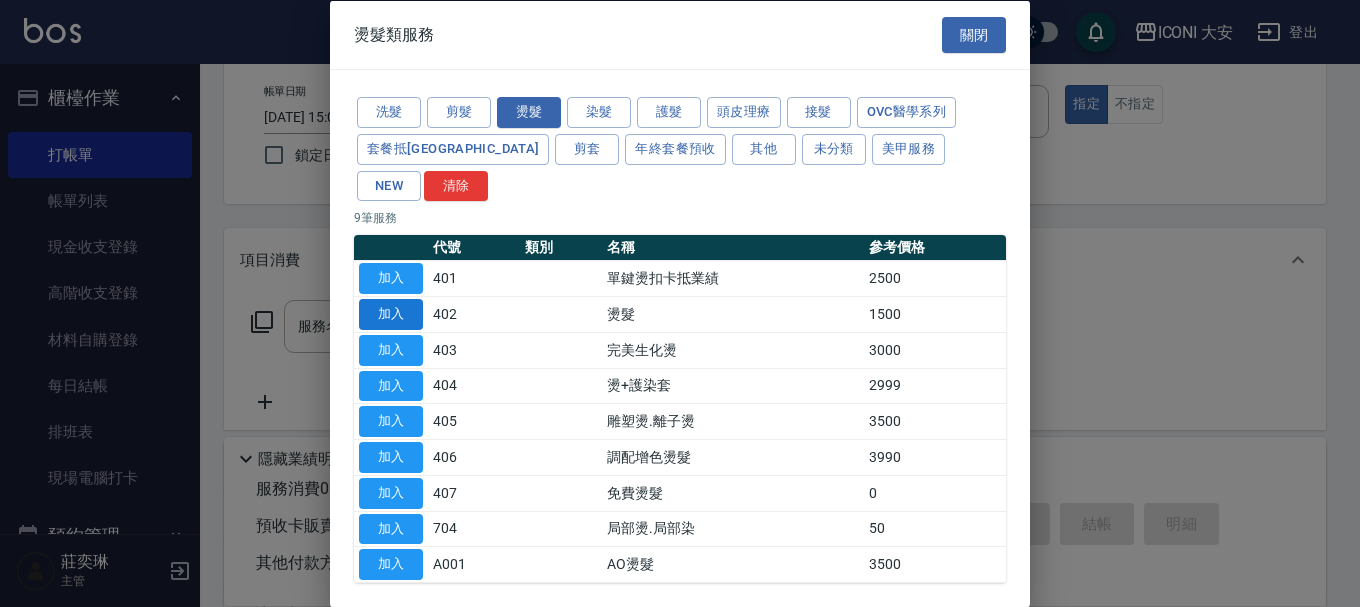 click on "加入" at bounding box center (391, 314) 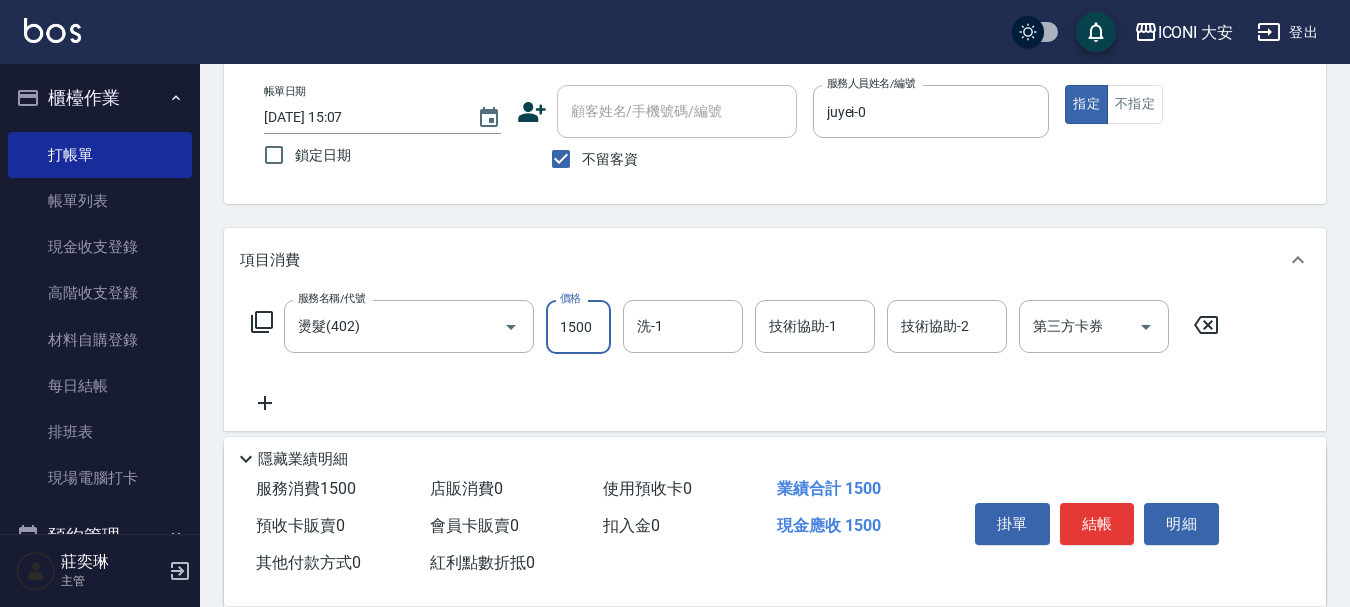 click on "1500" at bounding box center (578, 327) 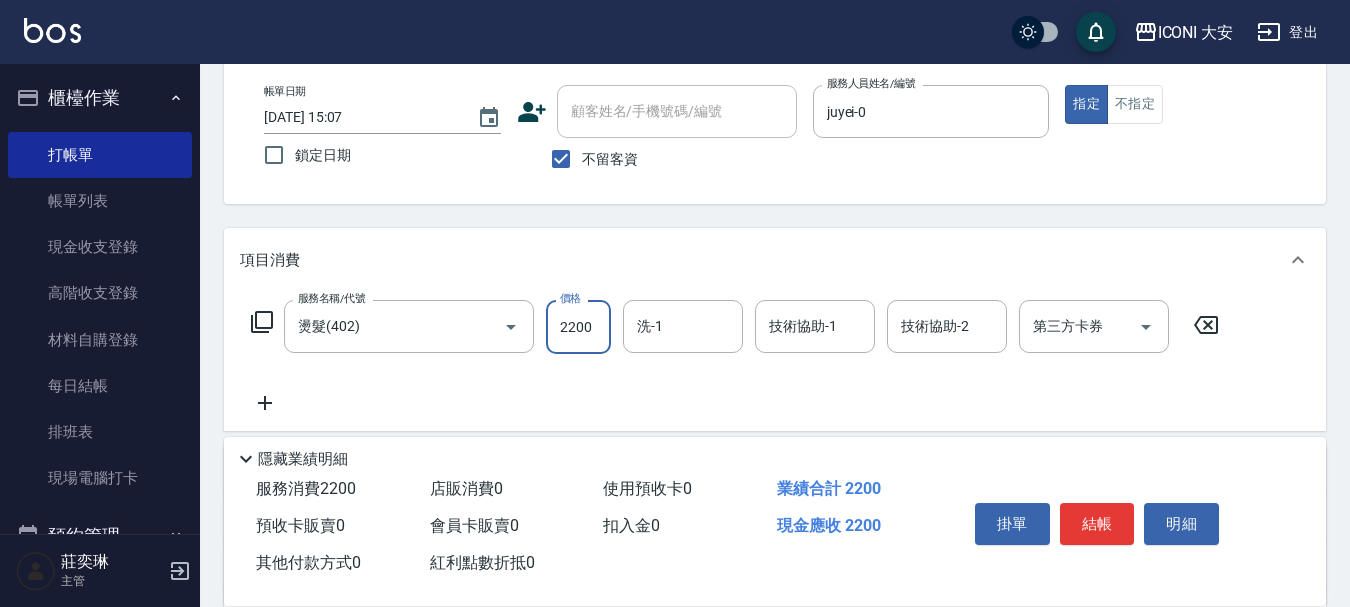 type on "2200" 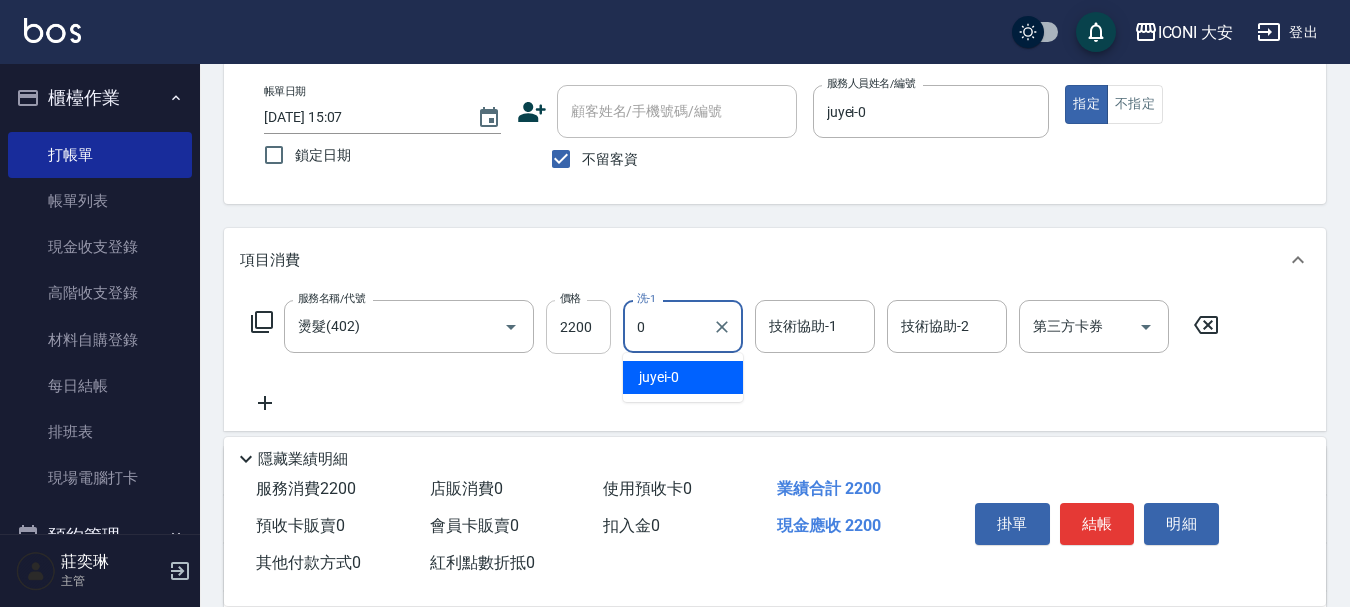 type on "juyei-0" 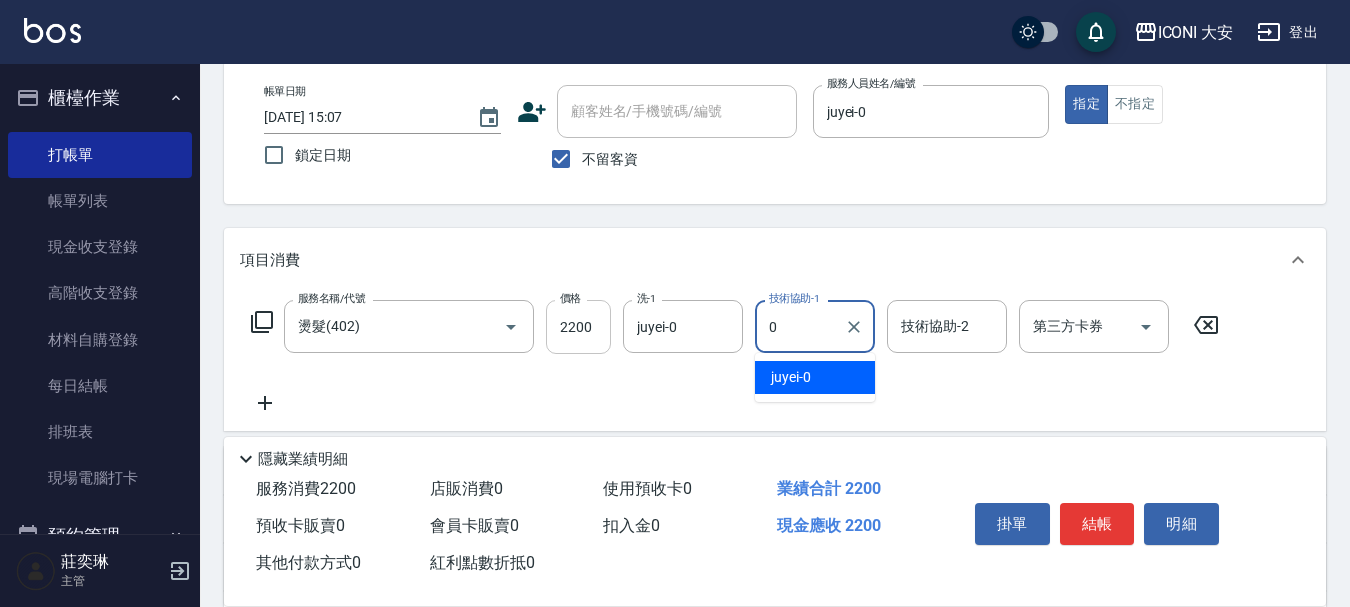 type on "juyei-0" 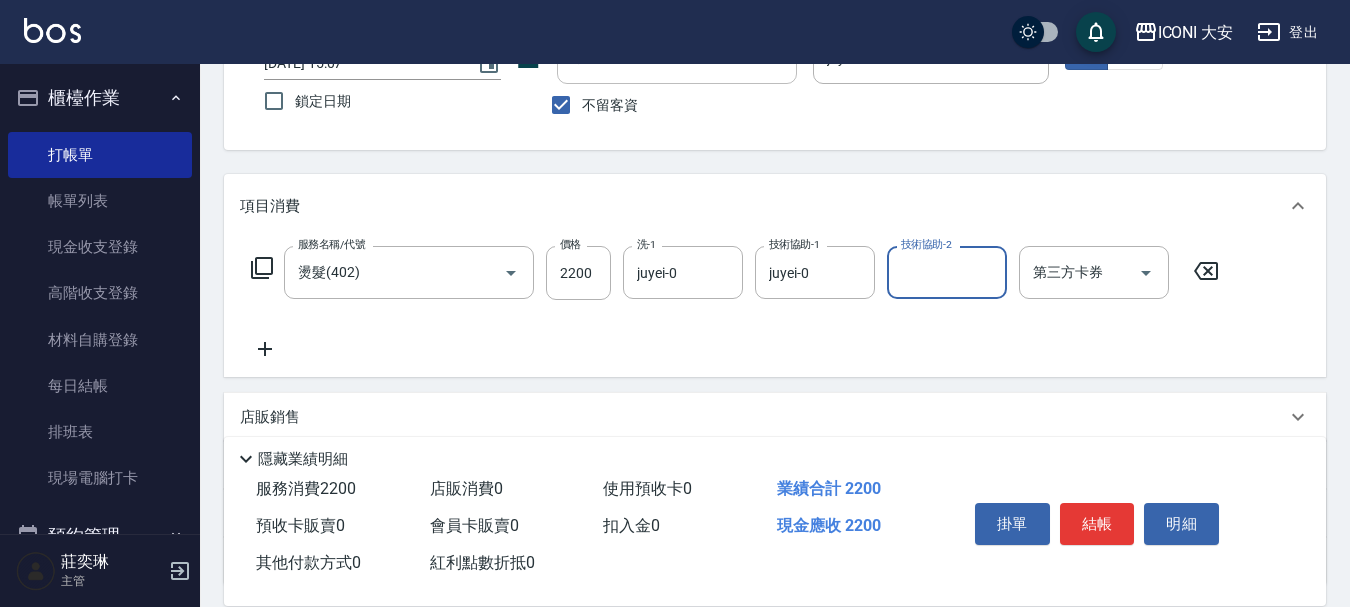 scroll, scrollTop: 200, scrollLeft: 0, axis: vertical 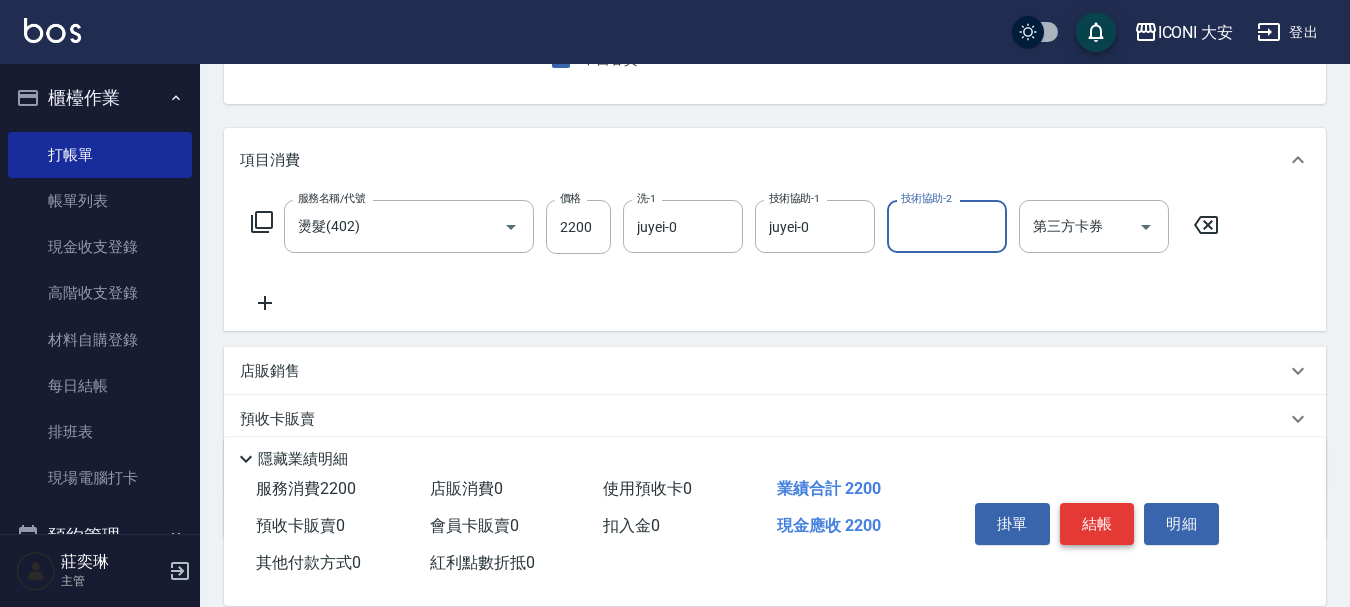 click on "結帳" at bounding box center [1097, 524] 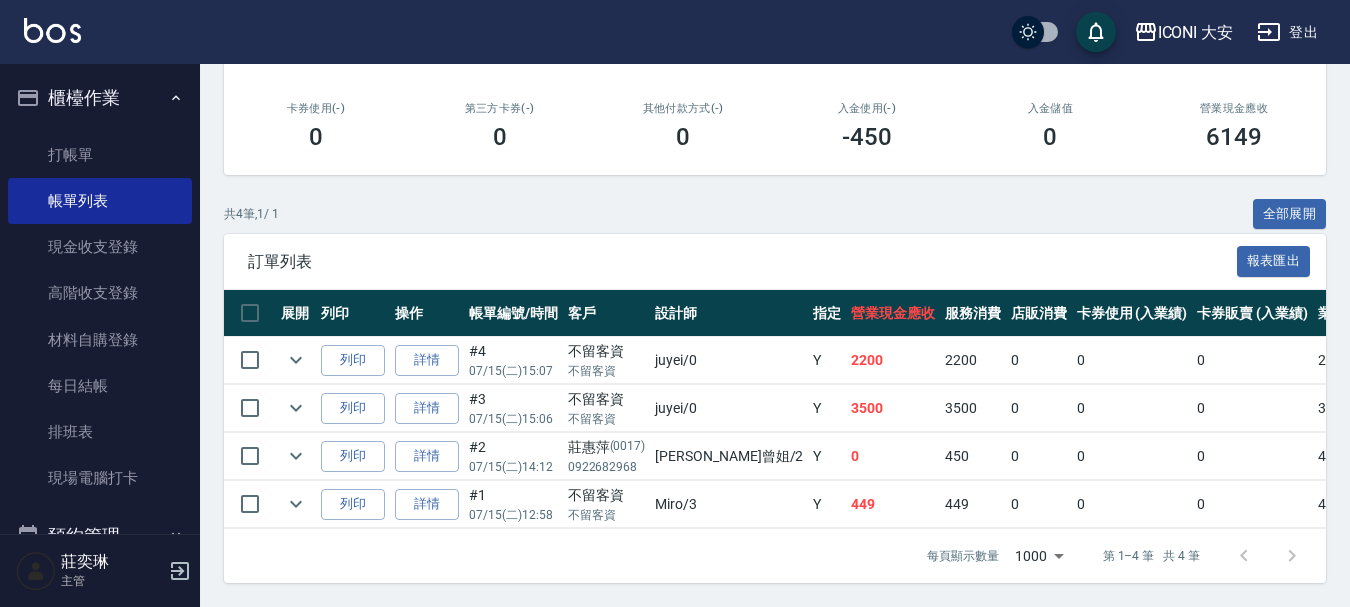 scroll, scrollTop: 343, scrollLeft: 0, axis: vertical 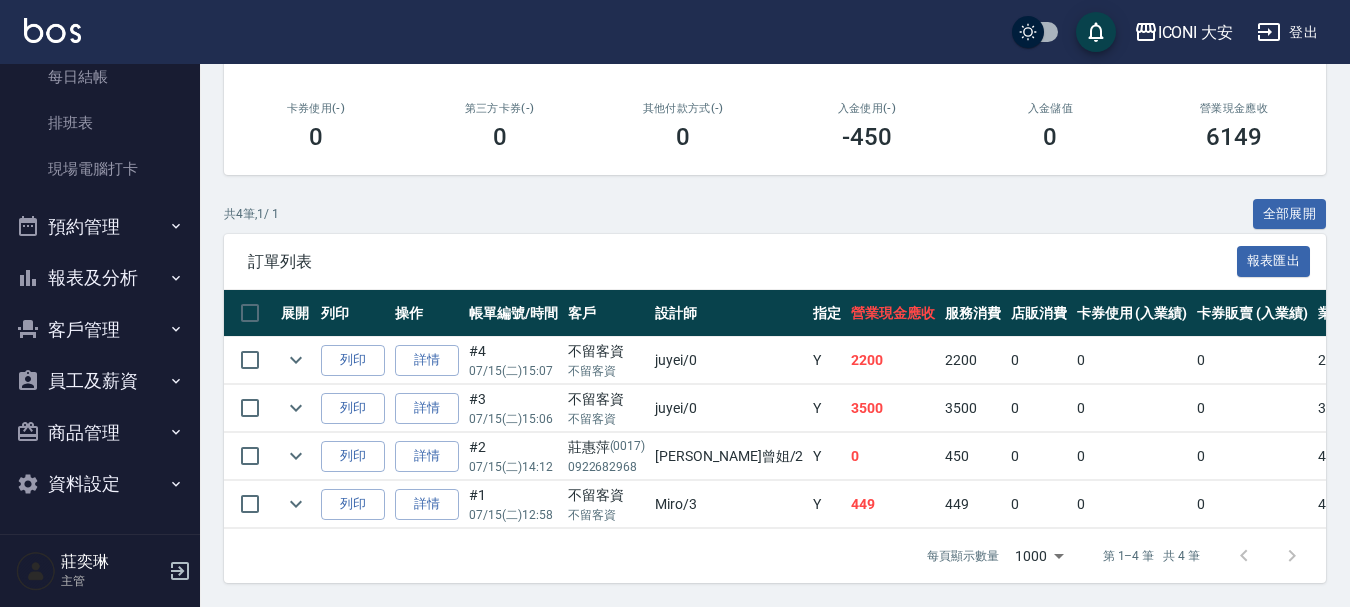 click on "報表及分析" at bounding box center [100, 278] 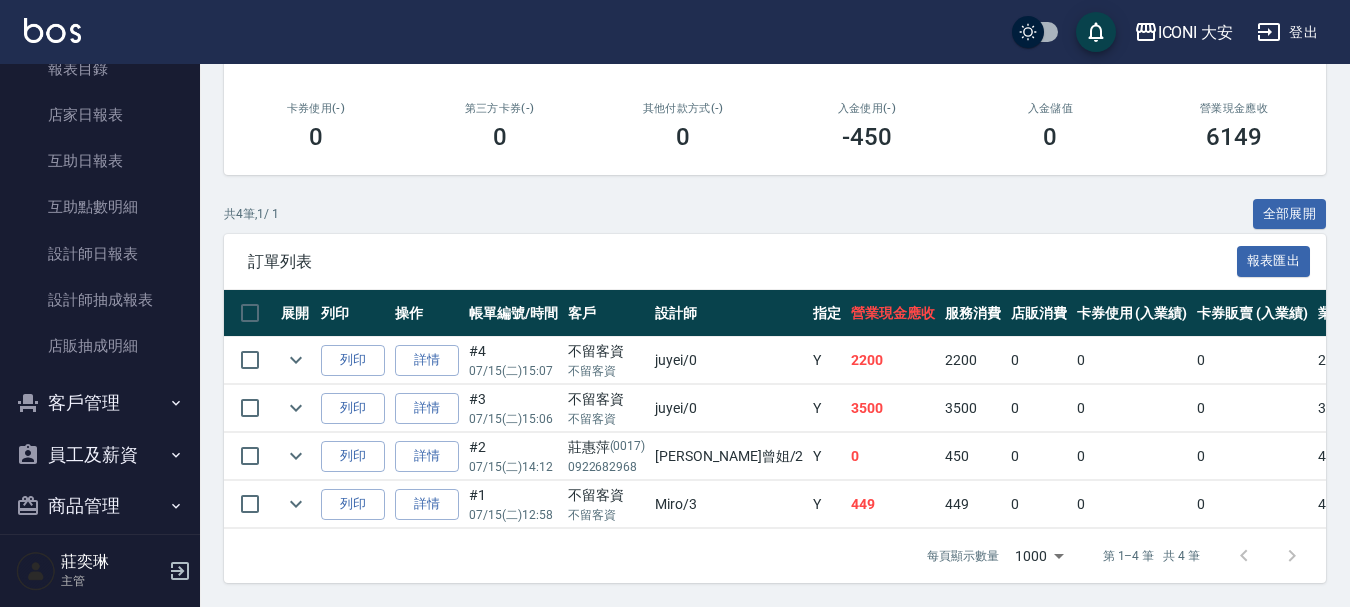 scroll, scrollTop: 648, scrollLeft: 0, axis: vertical 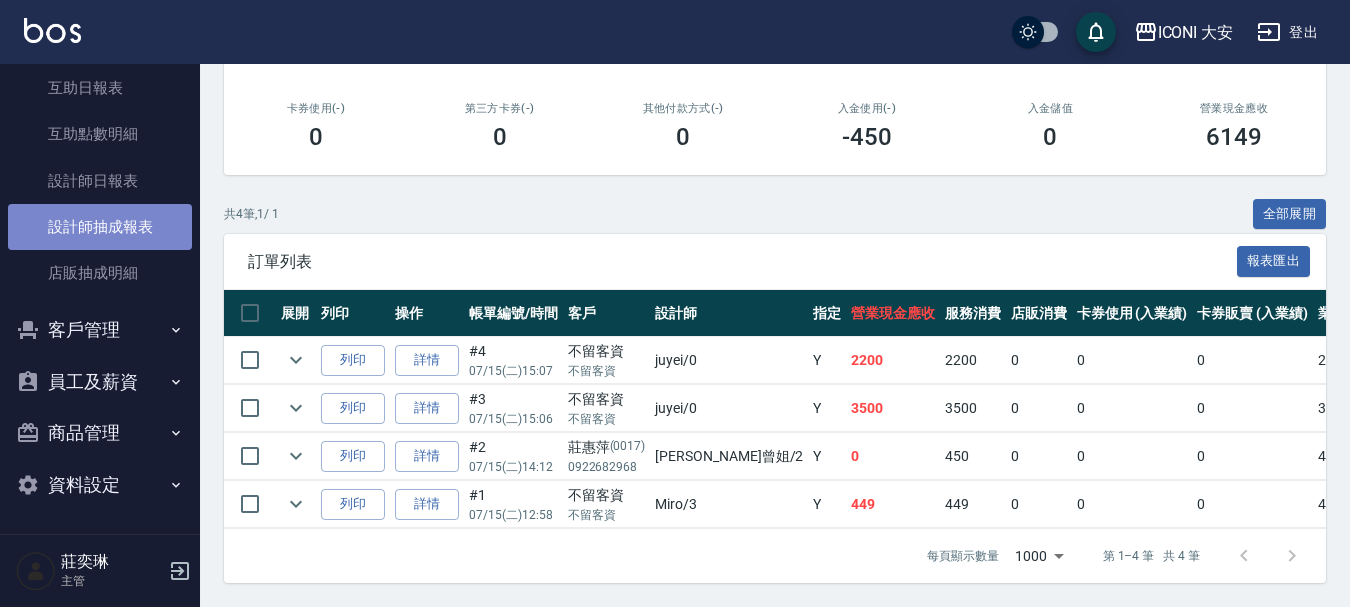 click on "設計師抽成報表" at bounding box center [100, 227] 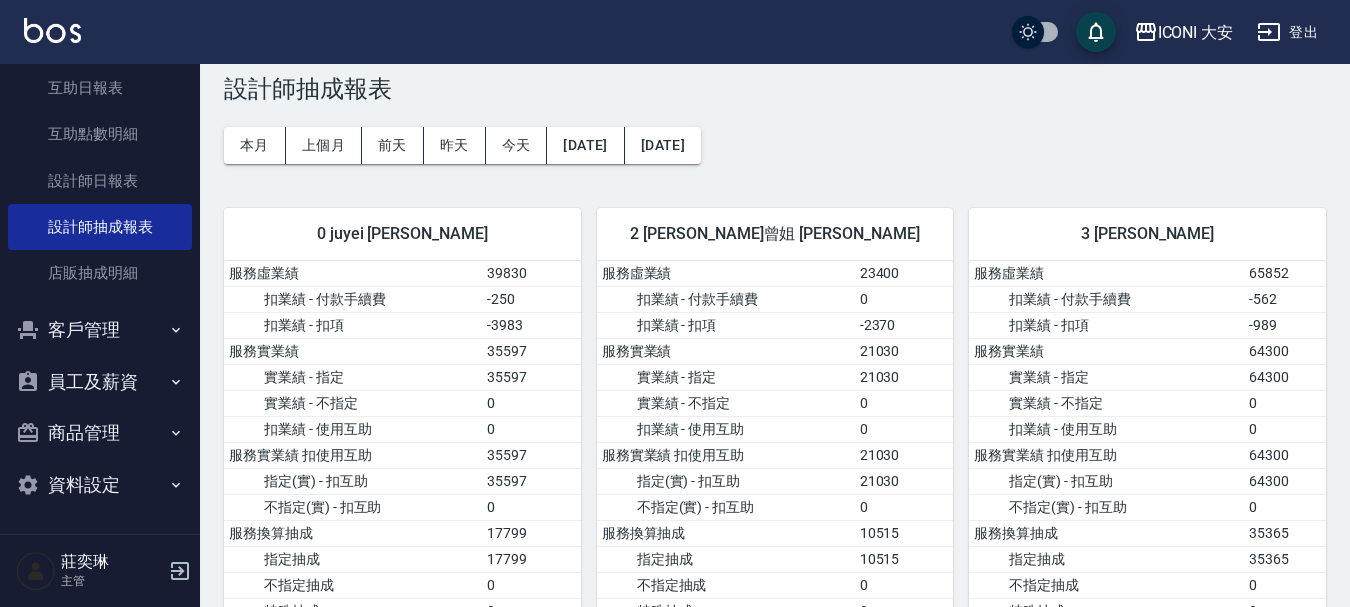 scroll, scrollTop: 0, scrollLeft: 0, axis: both 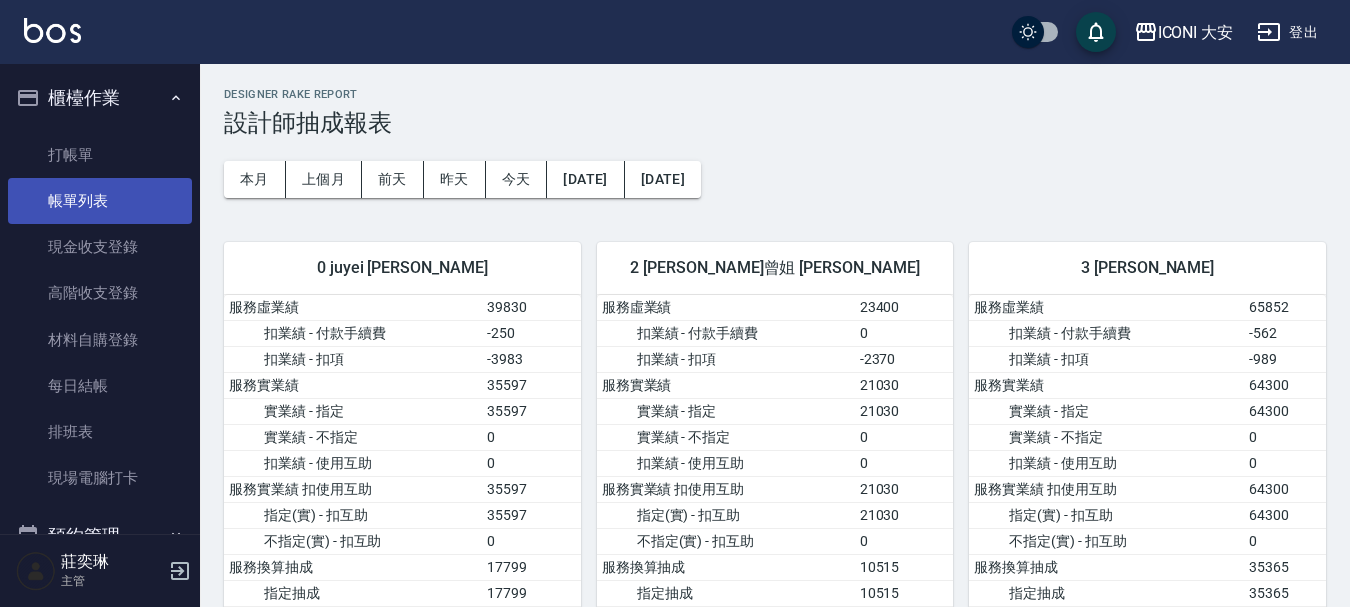 click on "帳單列表" at bounding box center (100, 201) 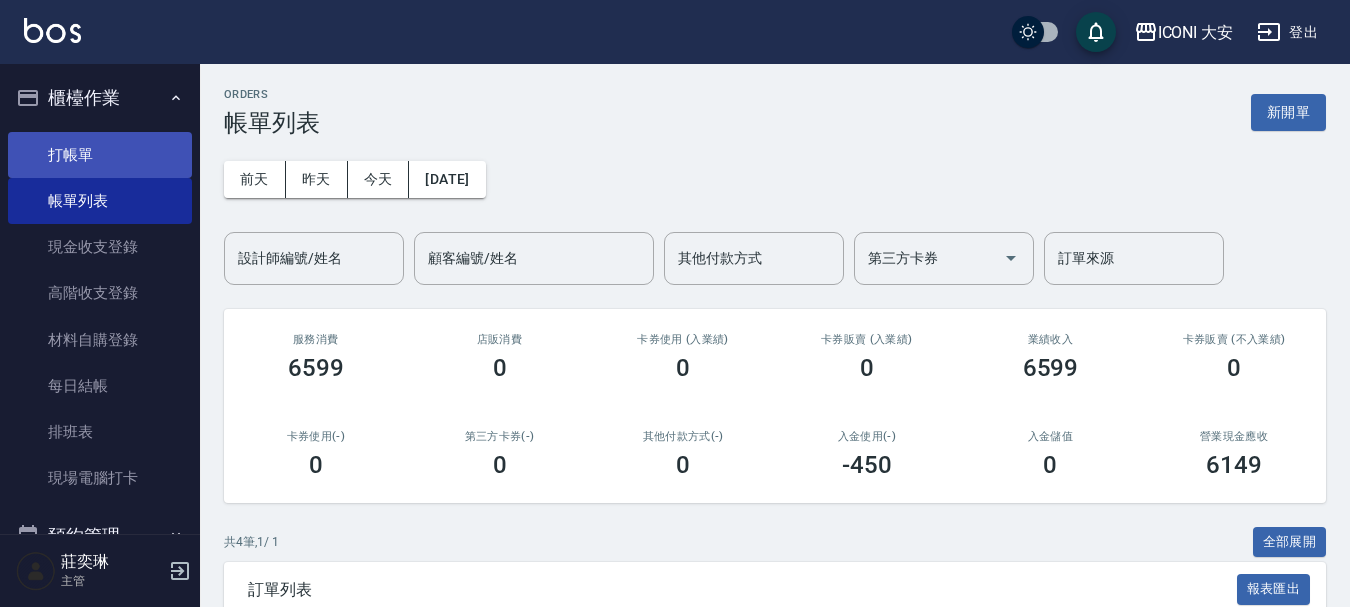 click on "打帳單" at bounding box center (100, 155) 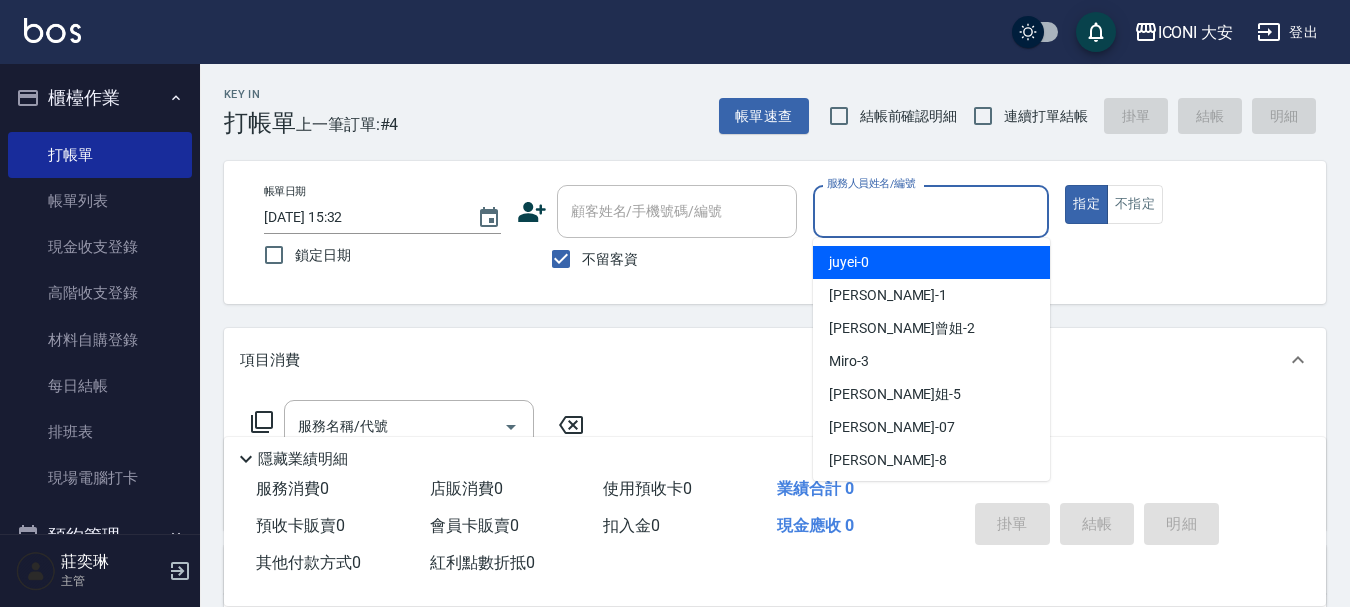 click on "服務人員姓名/編號" at bounding box center (931, 211) 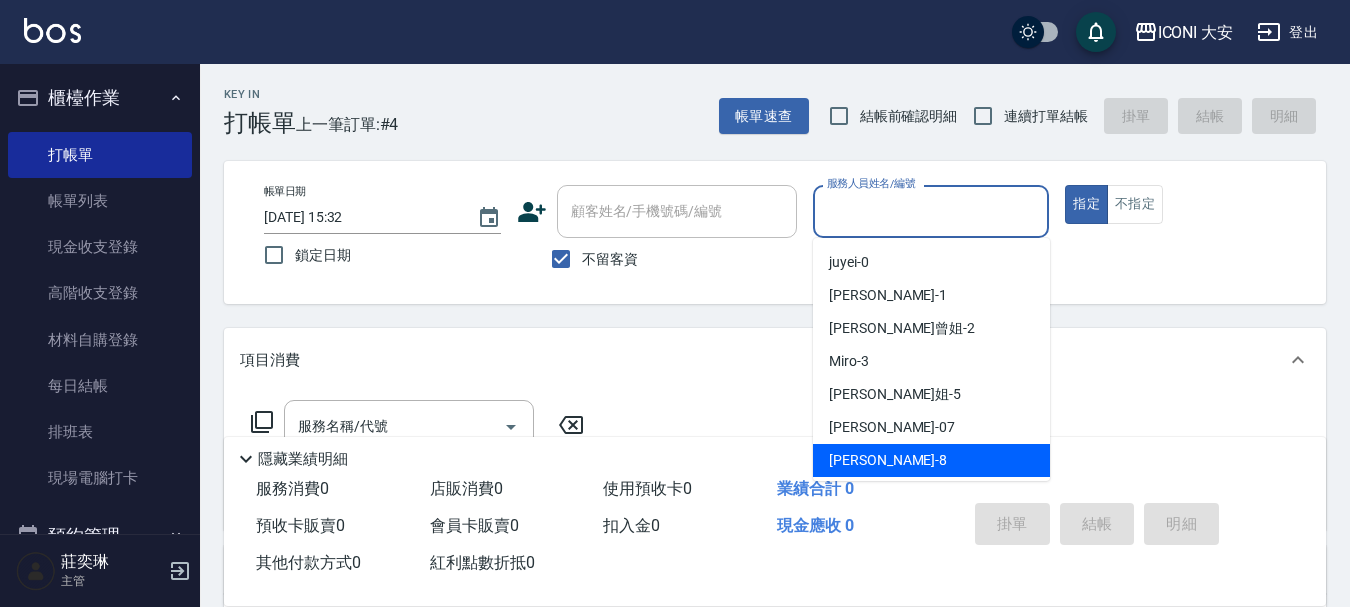 click on "Yulisa -8" at bounding box center [888, 460] 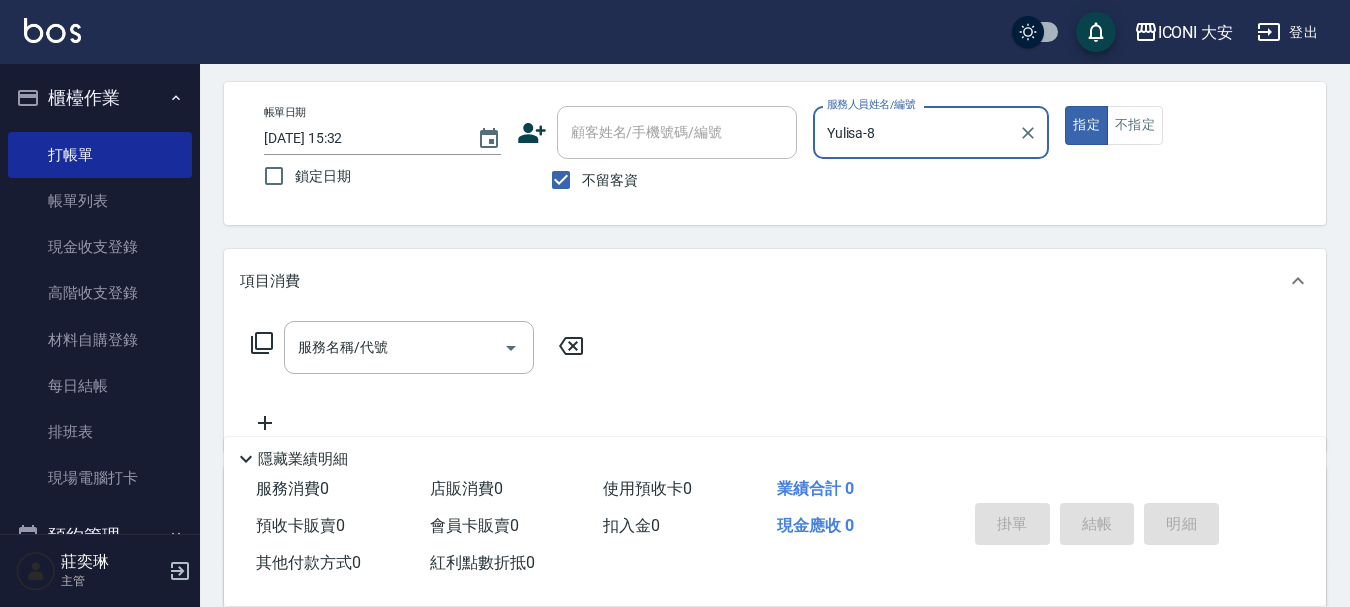 scroll, scrollTop: 200, scrollLeft: 0, axis: vertical 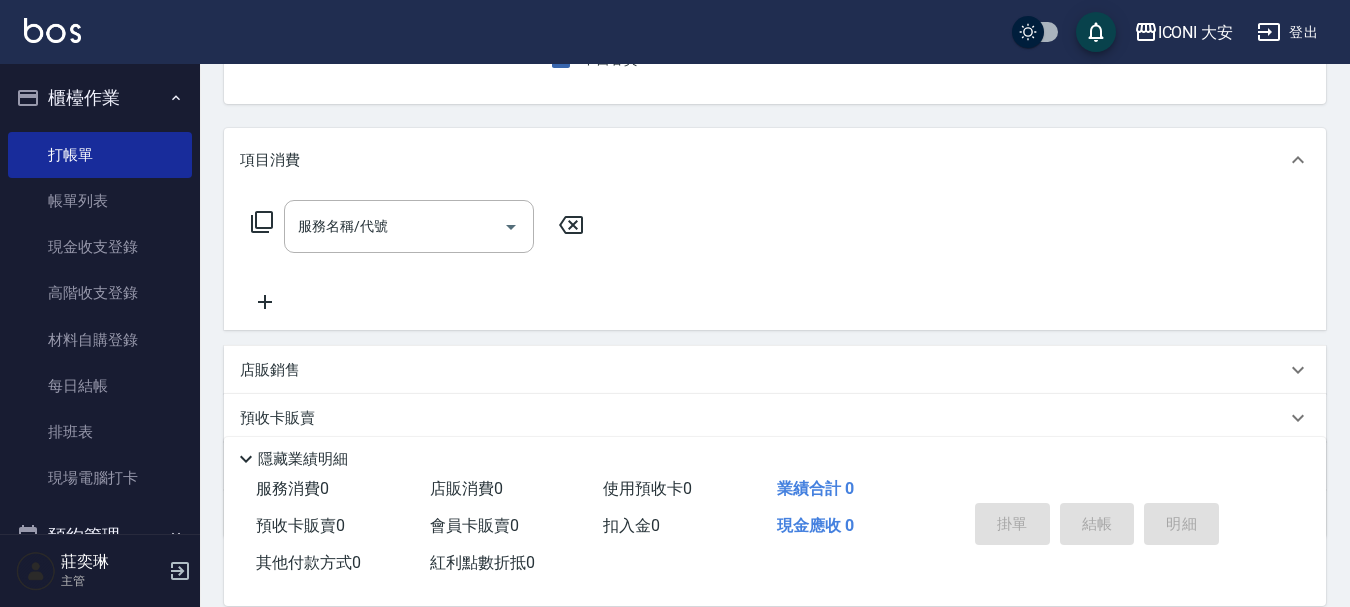 click 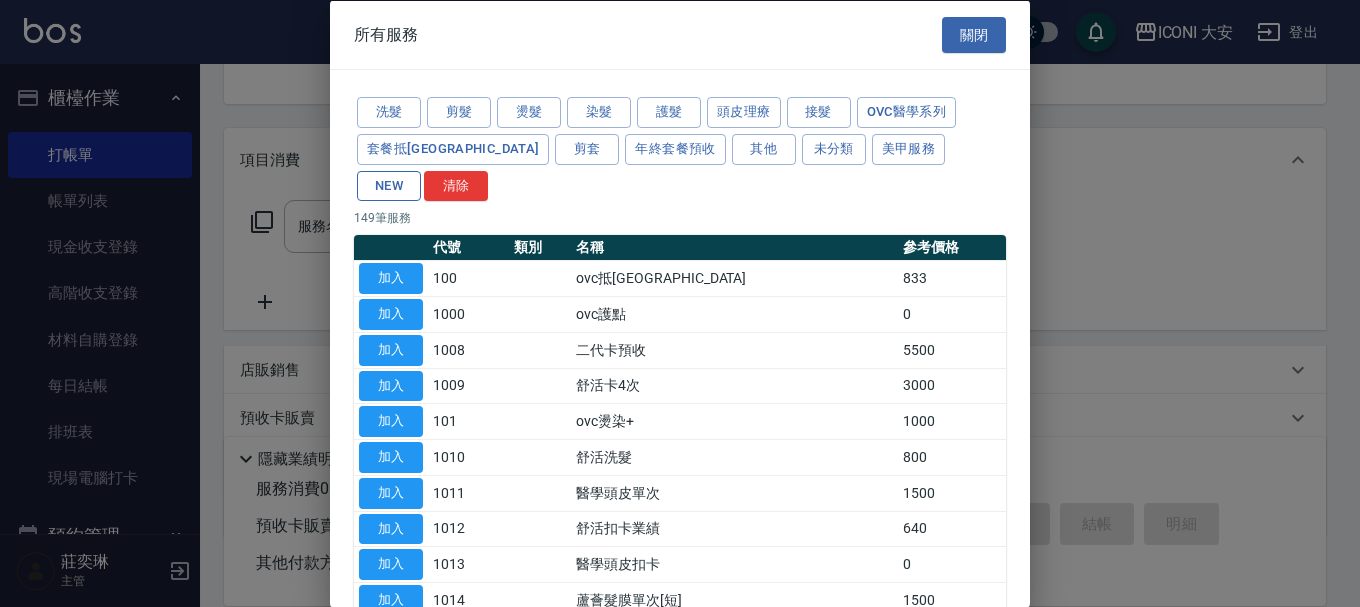 click on "NEW" at bounding box center [389, 185] 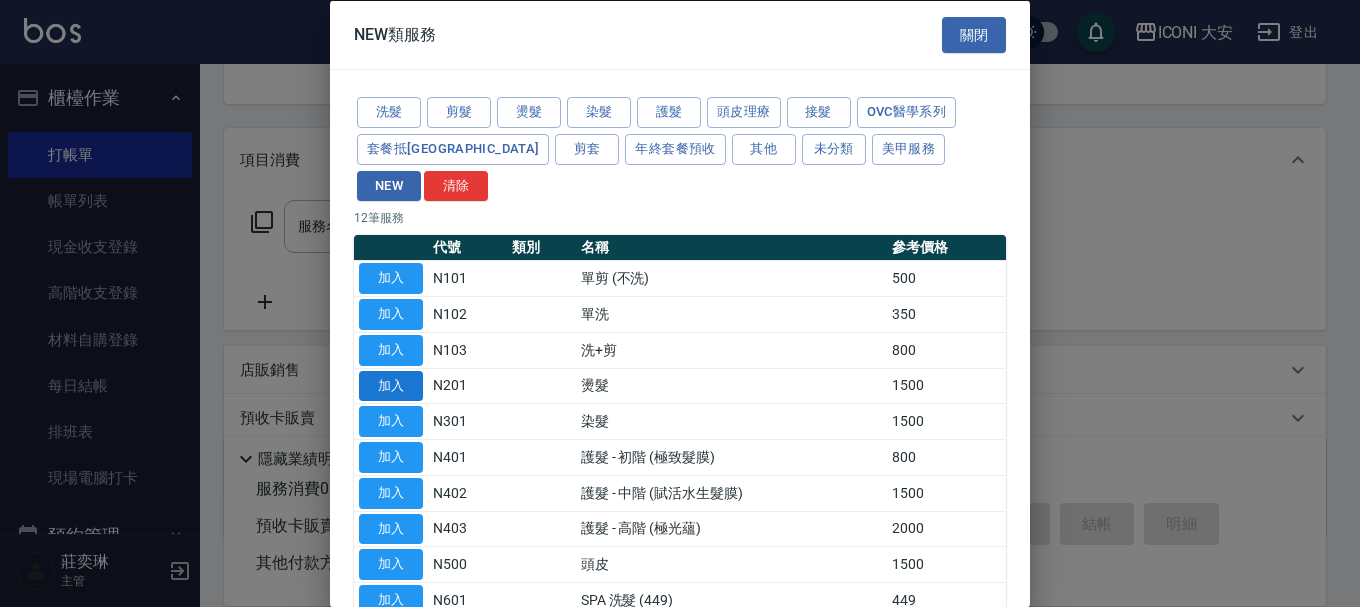 click on "加入" at bounding box center (391, 385) 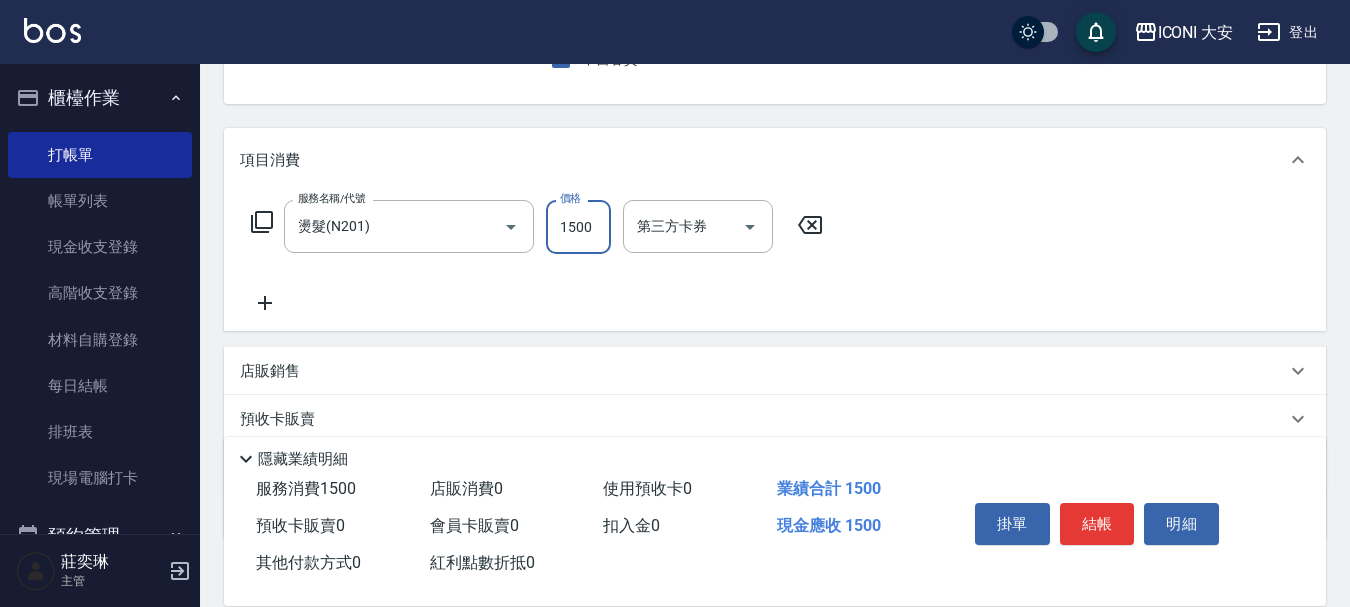 click on "1500" at bounding box center (578, 227) 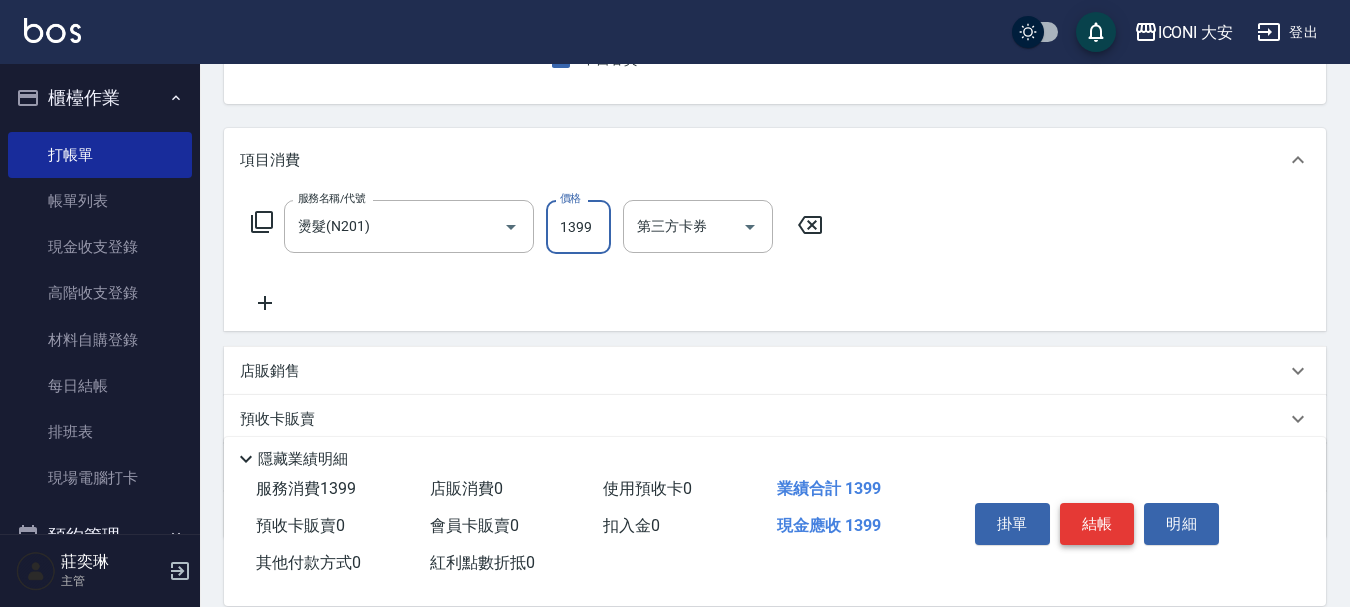 type on "1399" 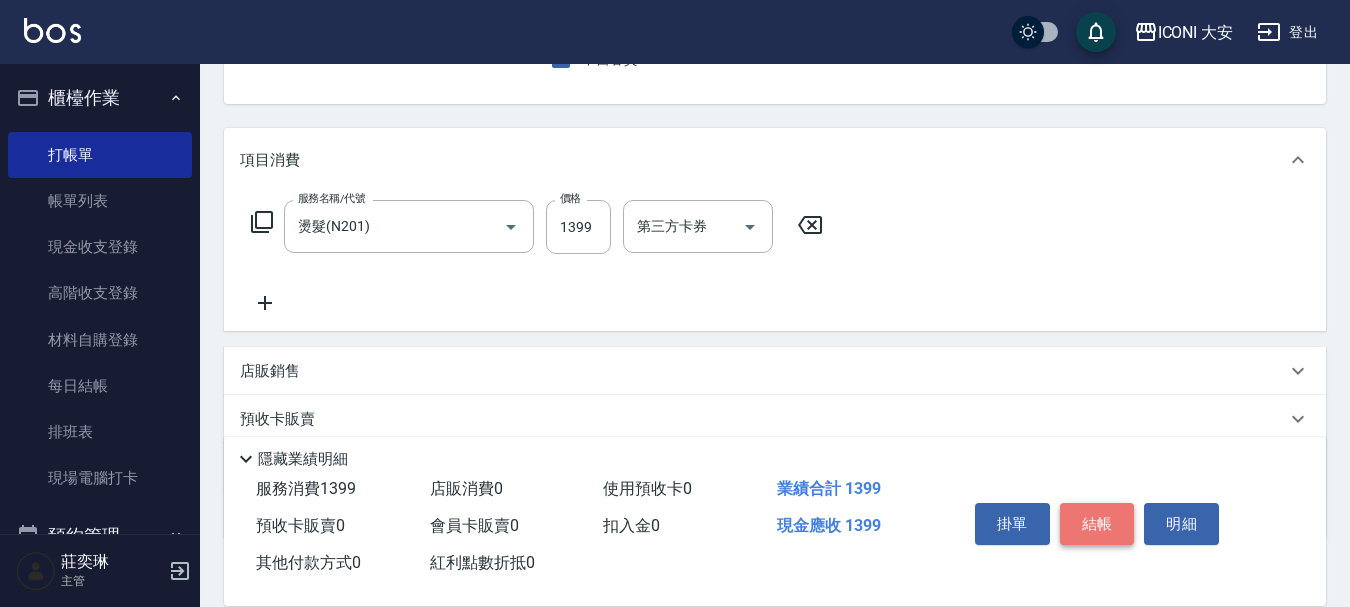 click on "結帳" at bounding box center (1097, 524) 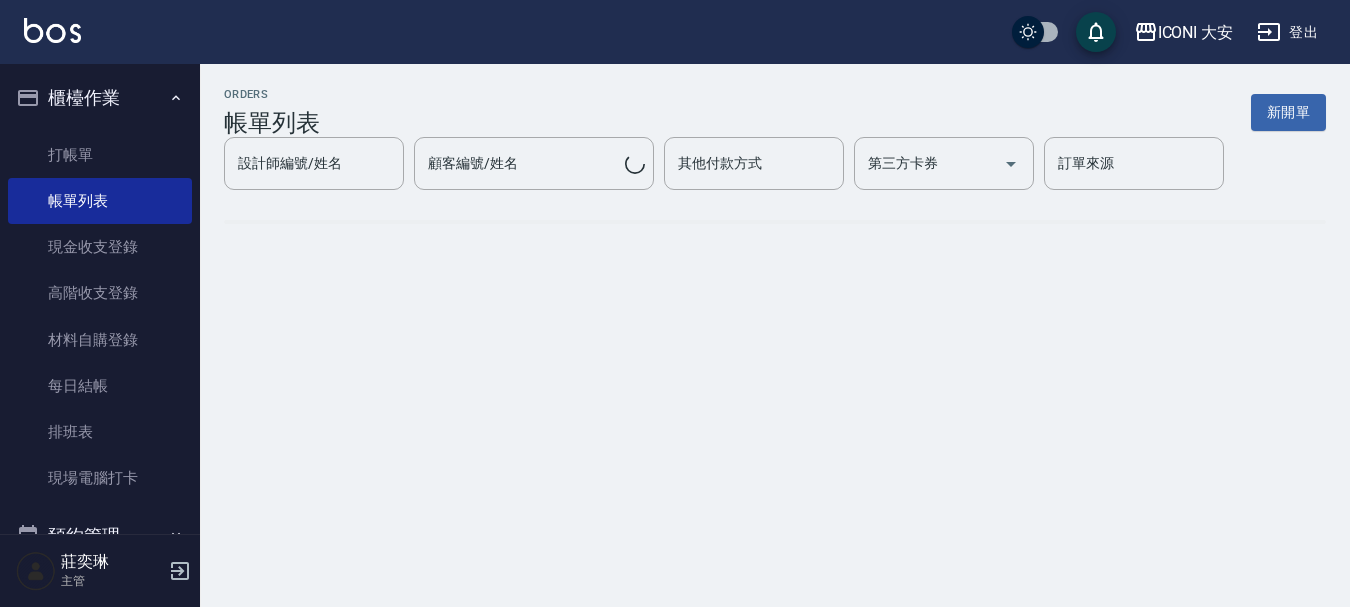 scroll, scrollTop: 0, scrollLeft: 0, axis: both 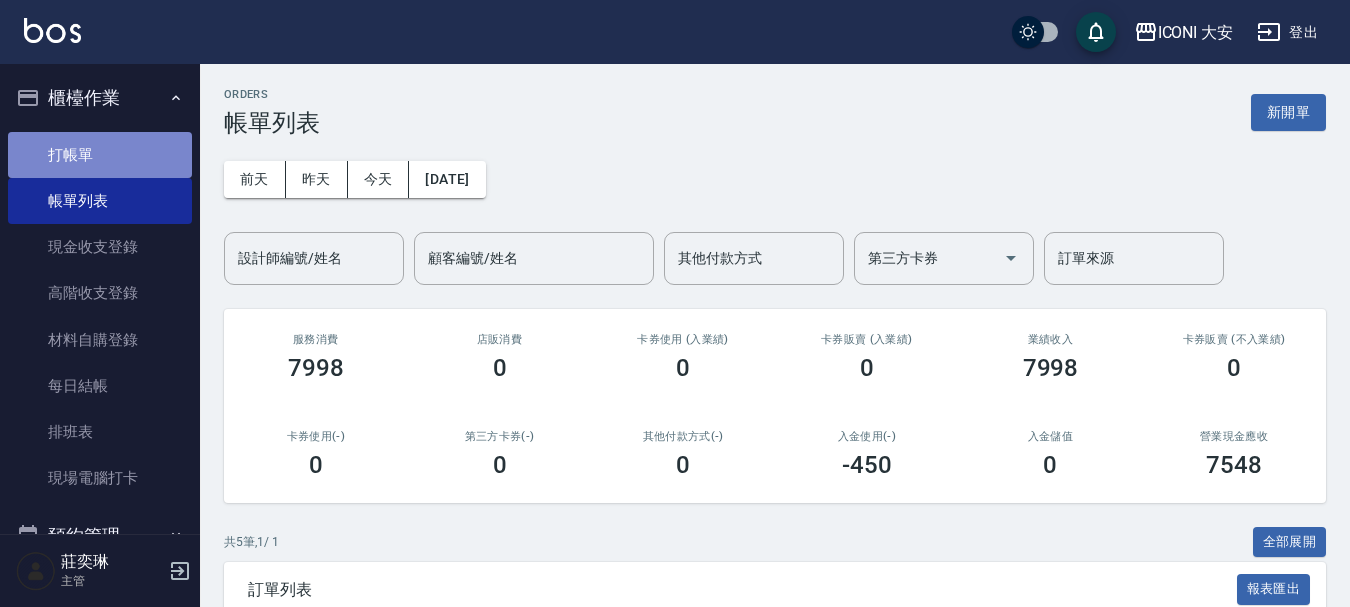click on "打帳單" at bounding box center (100, 155) 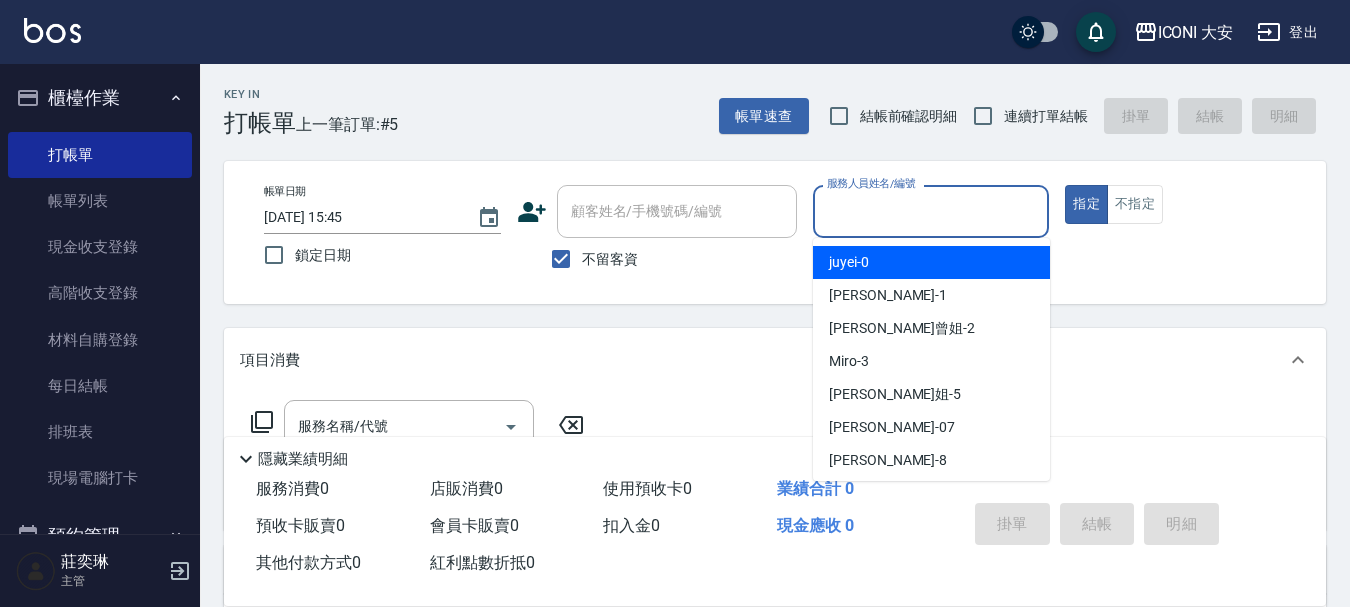 click on "服務人員姓名/編號" at bounding box center (931, 211) 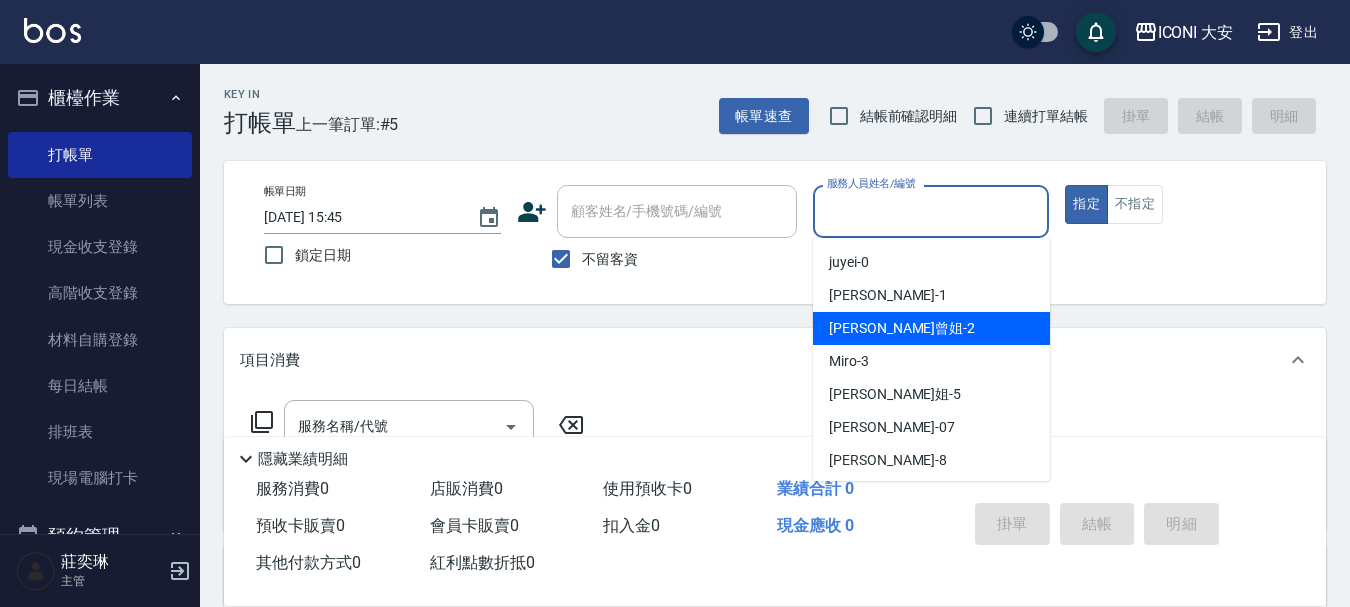 click on "[PERSON_NAME]曾姐 -2" at bounding box center [902, 328] 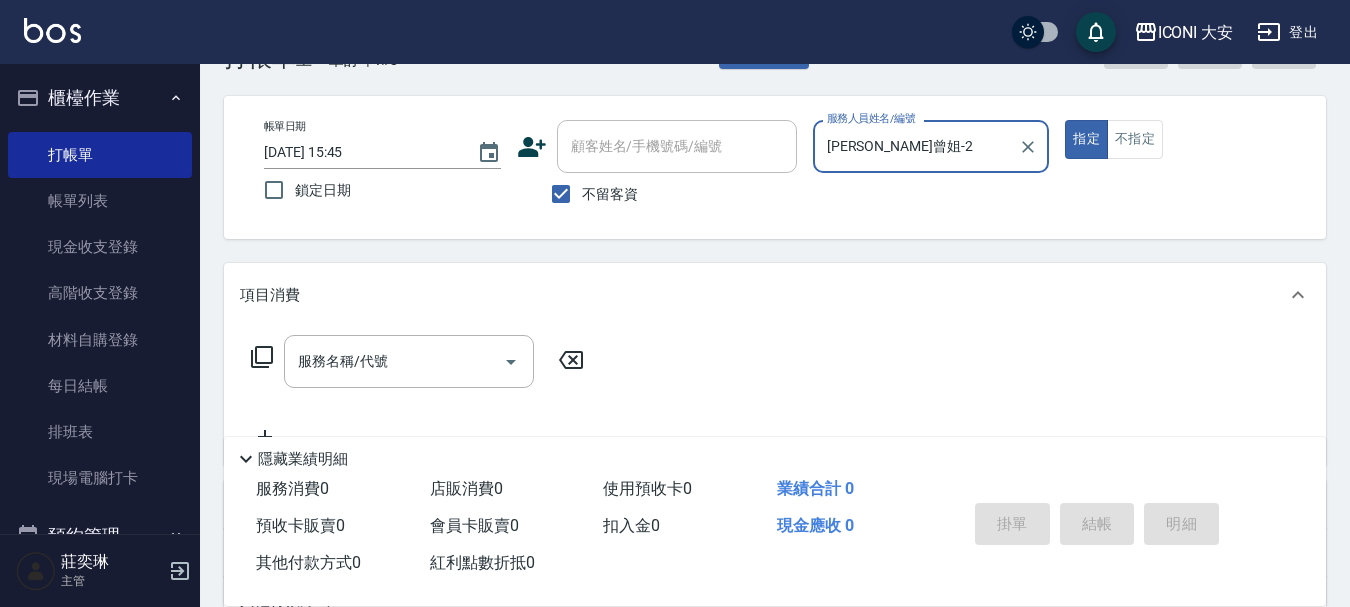 scroll, scrollTop: 100, scrollLeft: 0, axis: vertical 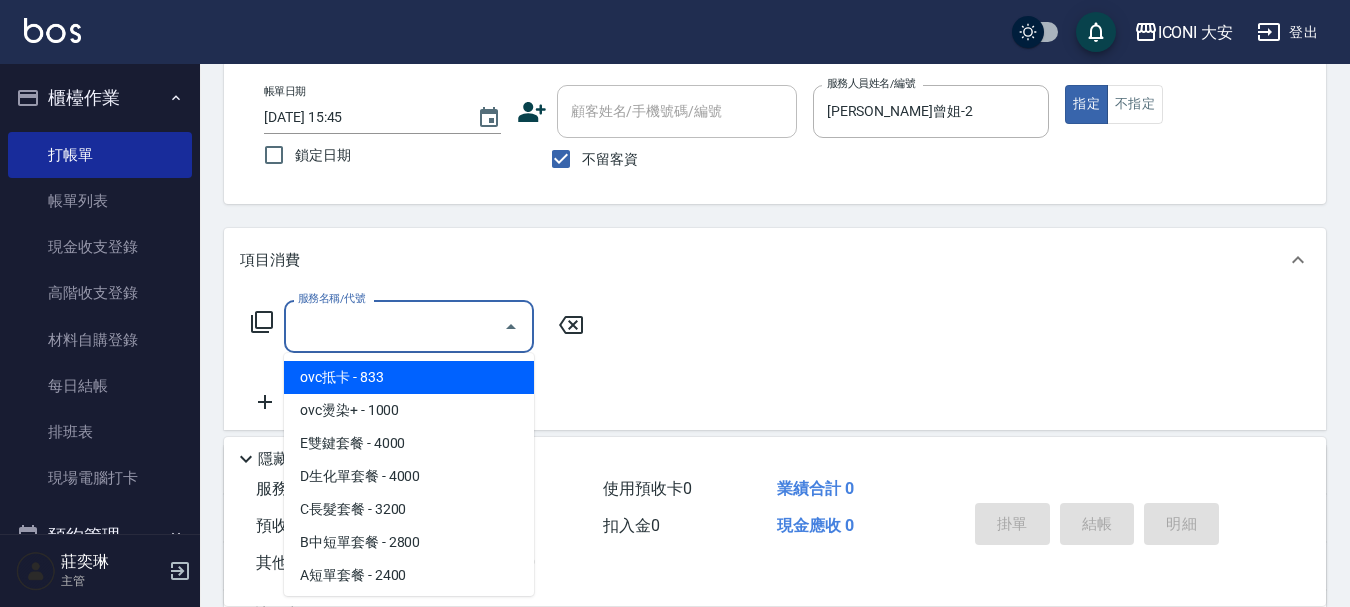 click on "服務名稱/代號" at bounding box center (394, 326) 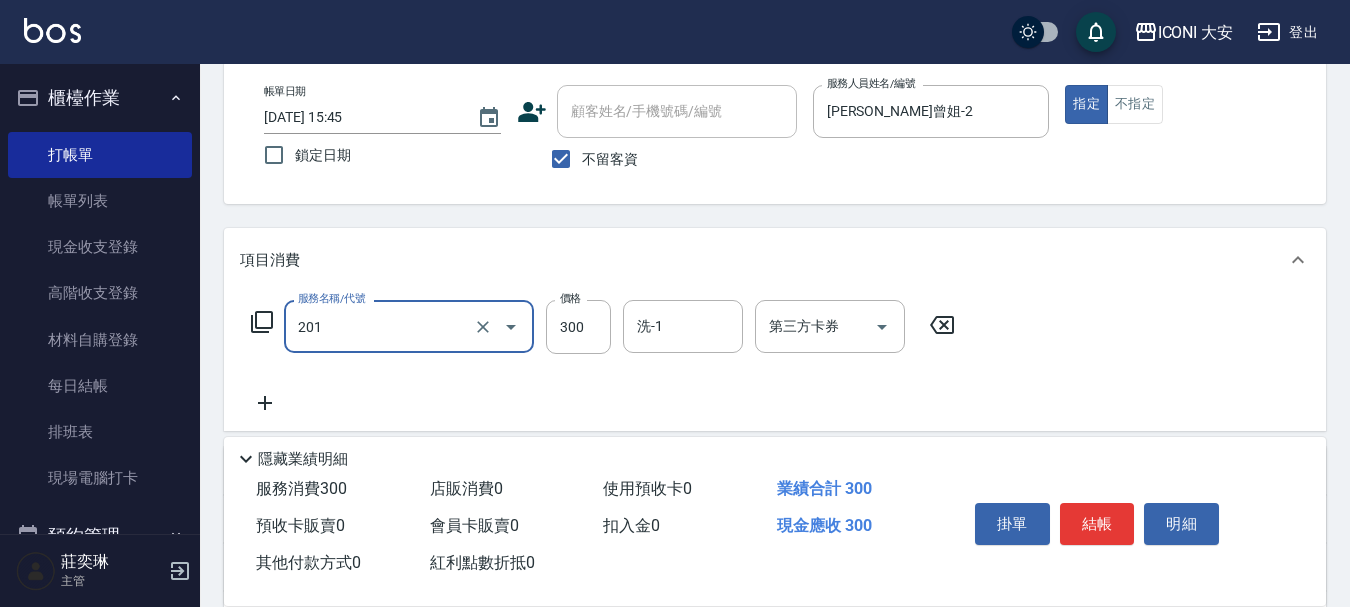 type on "張.曾洗髮　(201)" 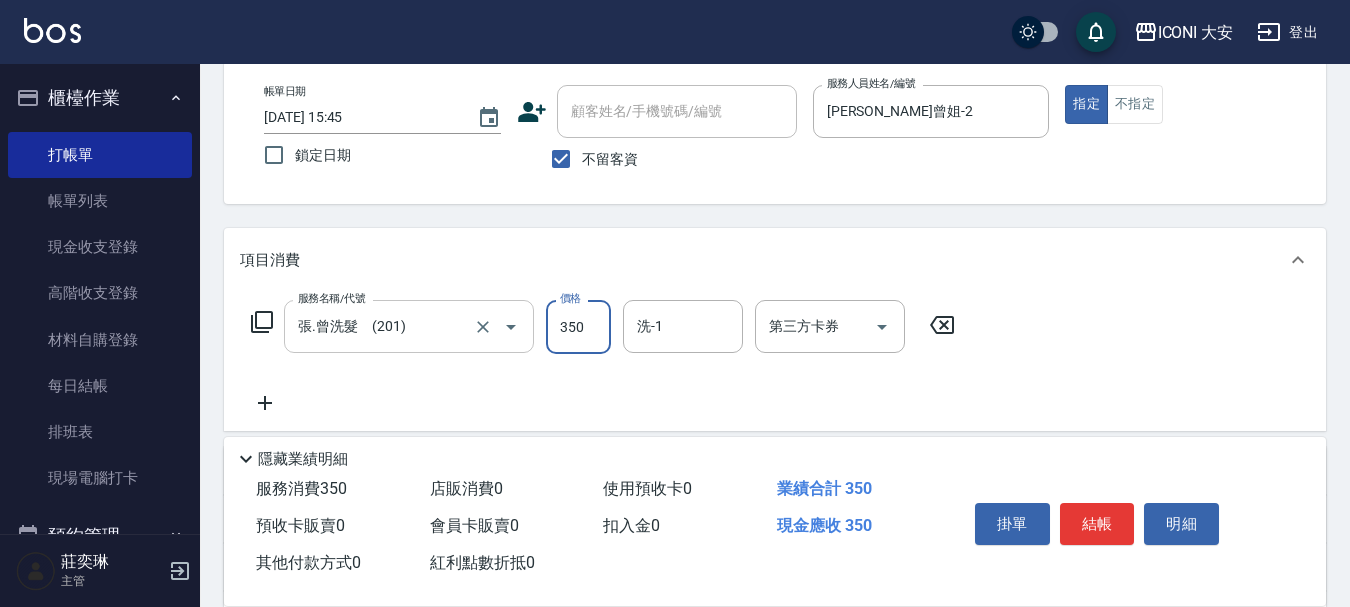 type on "350" 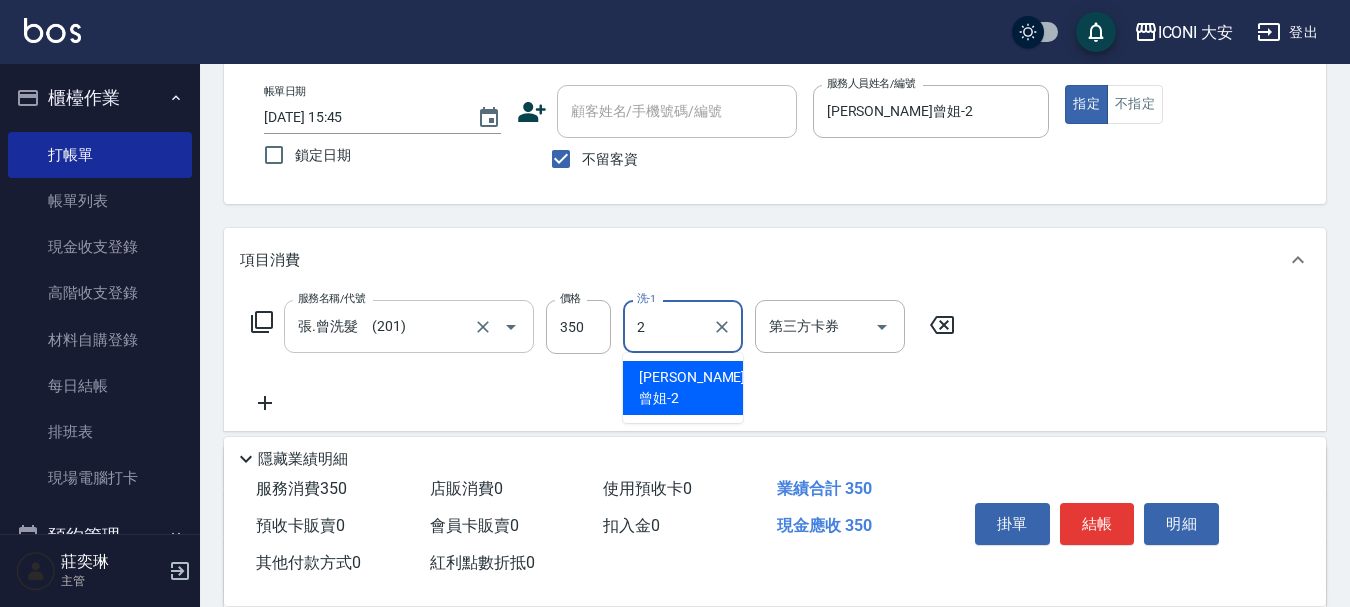 type on "[PERSON_NAME]曾姐-2" 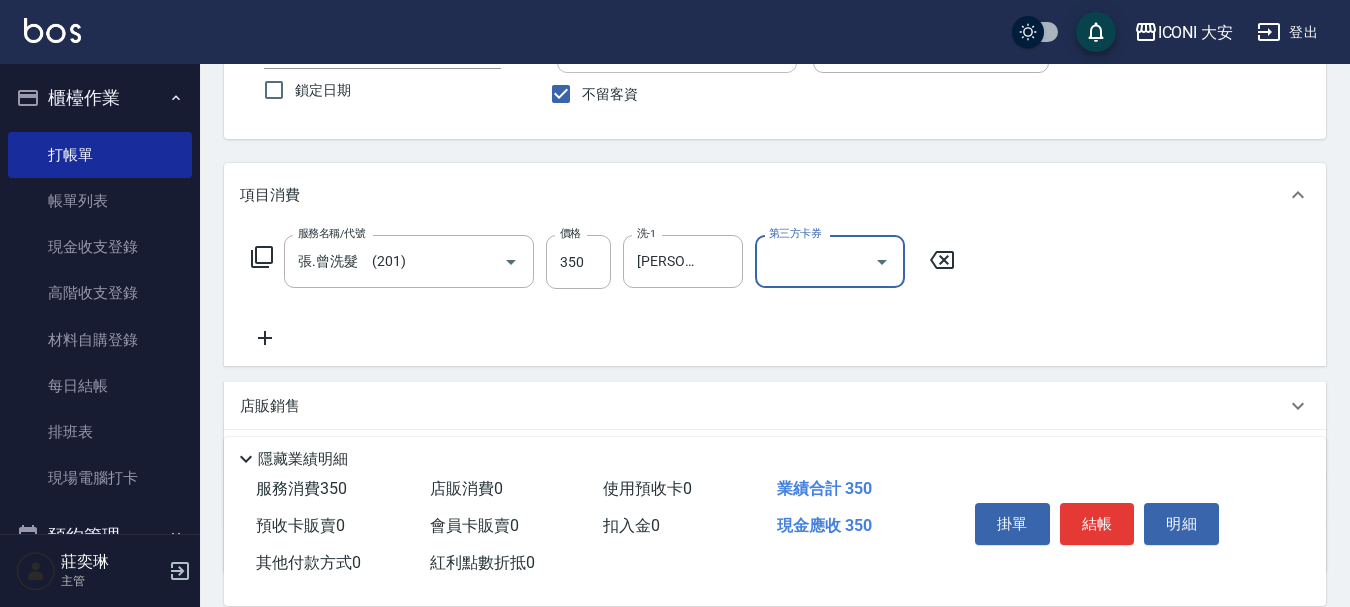 scroll, scrollTop: 200, scrollLeft: 0, axis: vertical 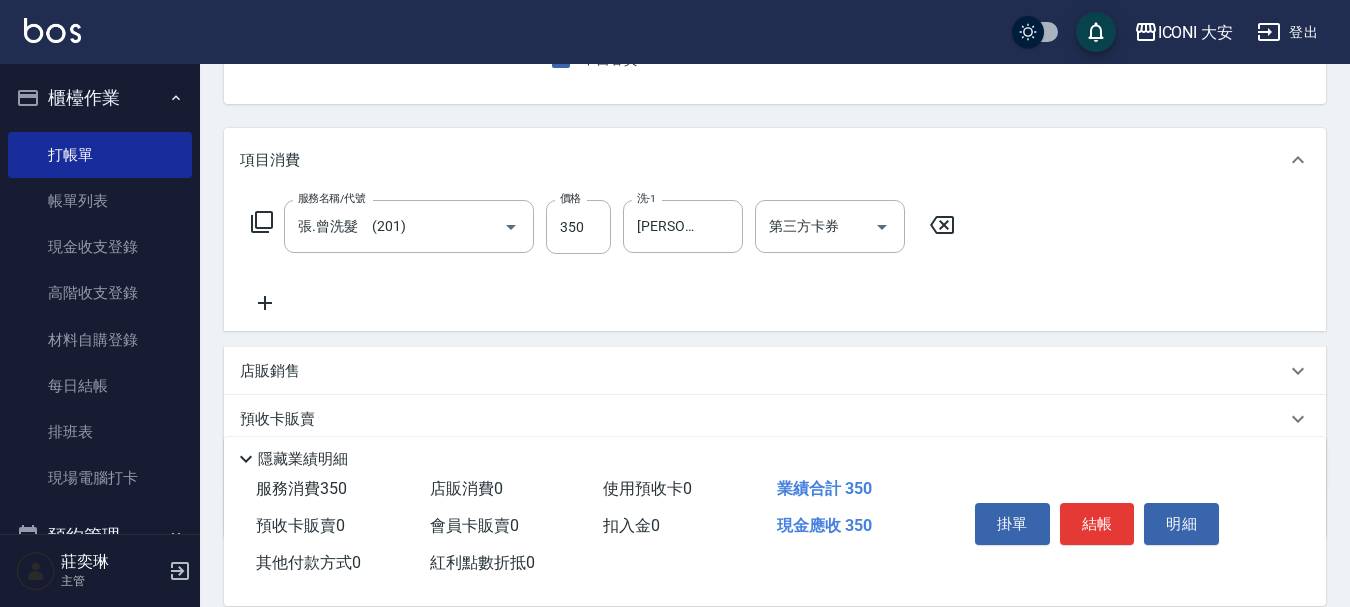click 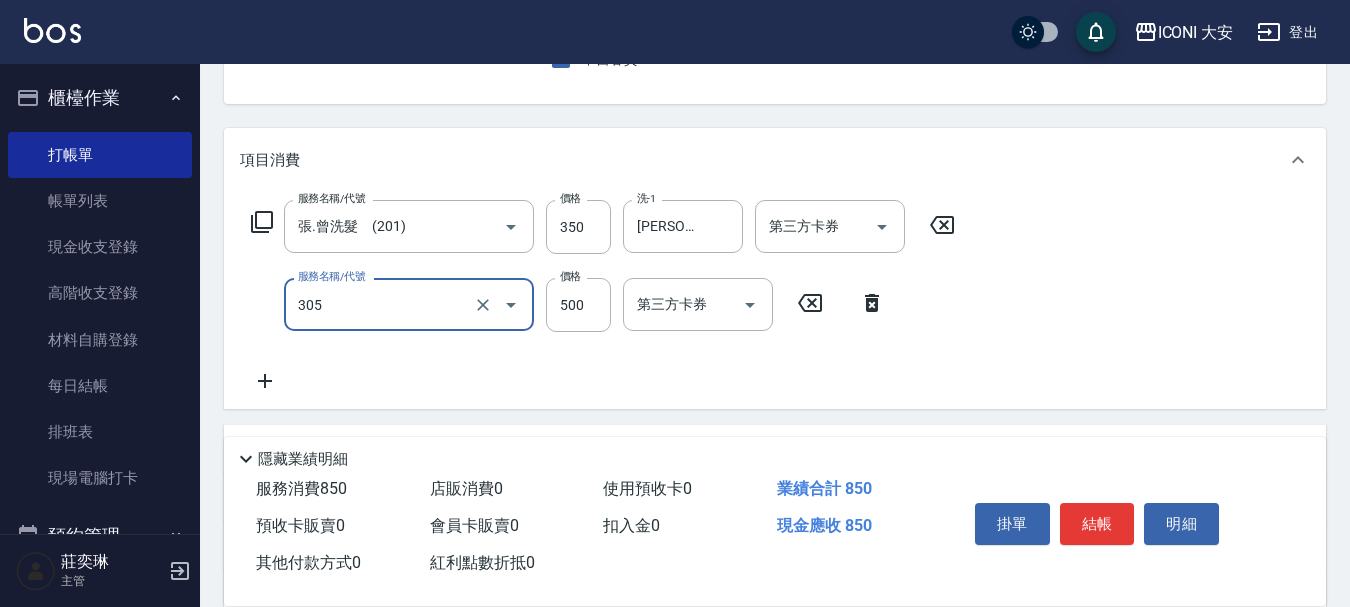 type on "剪髮(305)" 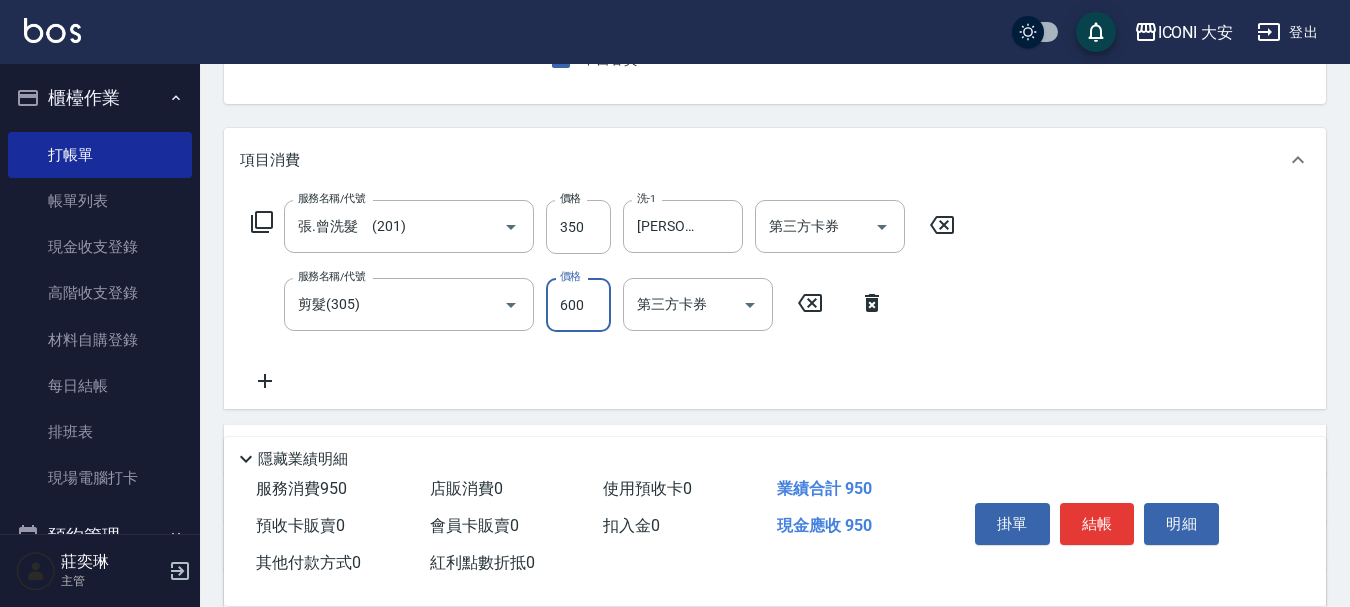 type on "600" 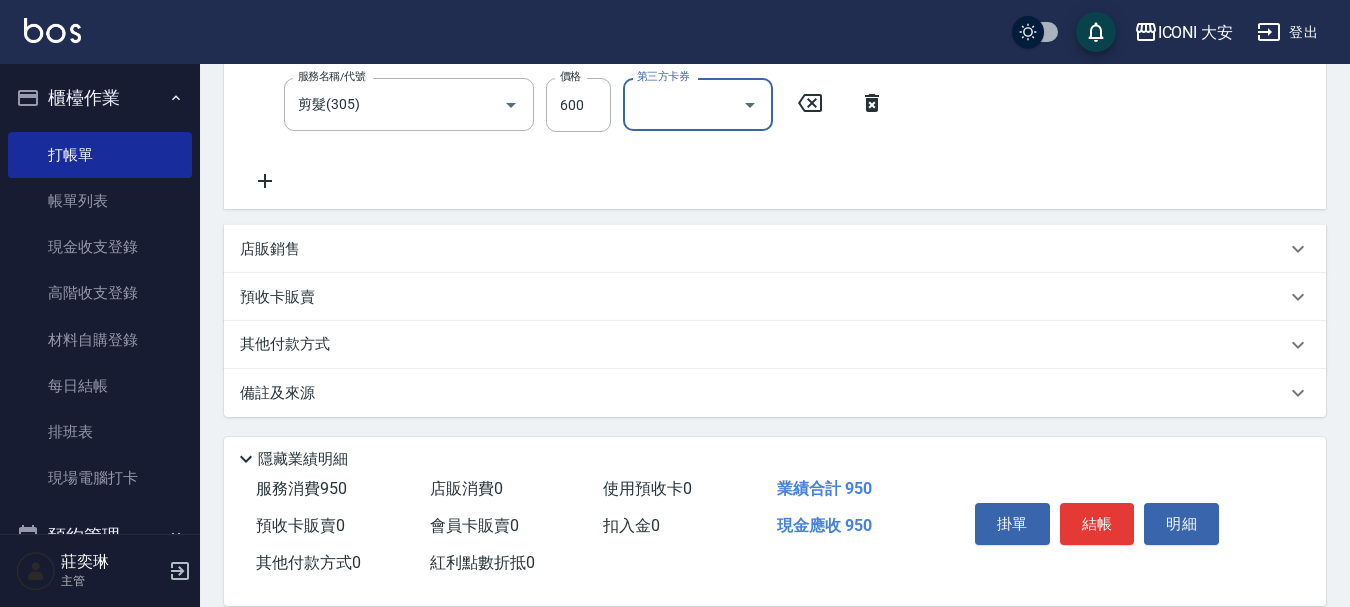 scroll, scrollTop: 402, scrollLeft: 0, axis: vertical 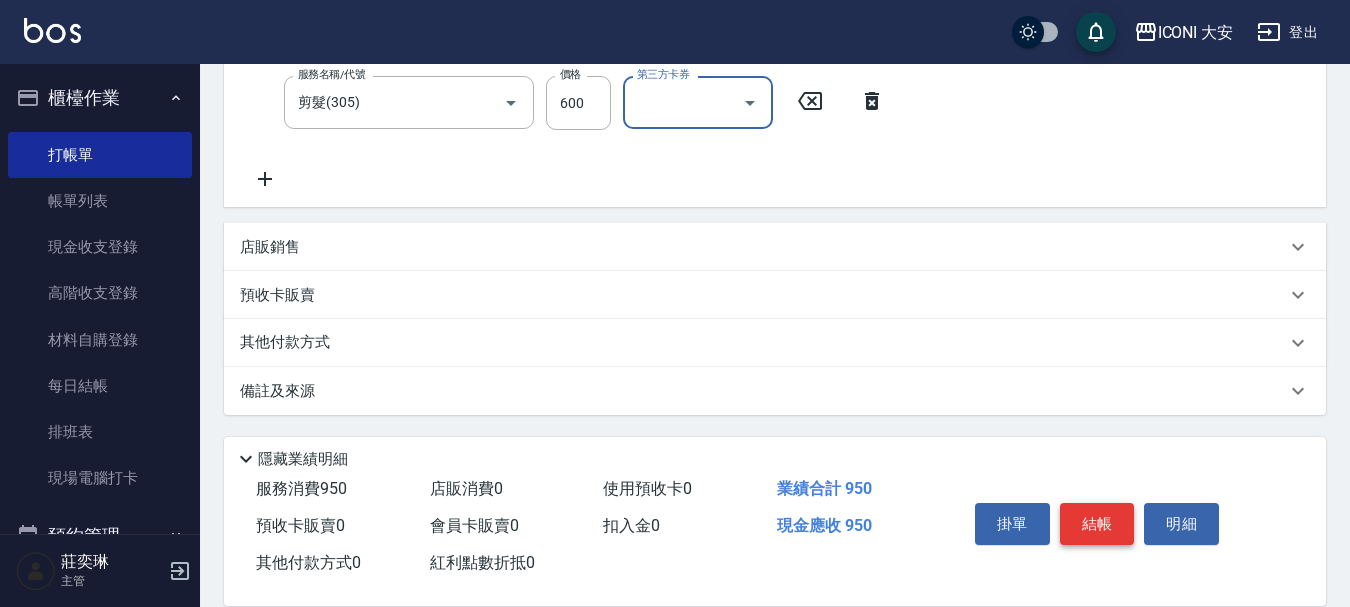 click on "結帳" at bounding box center (1097, 524) 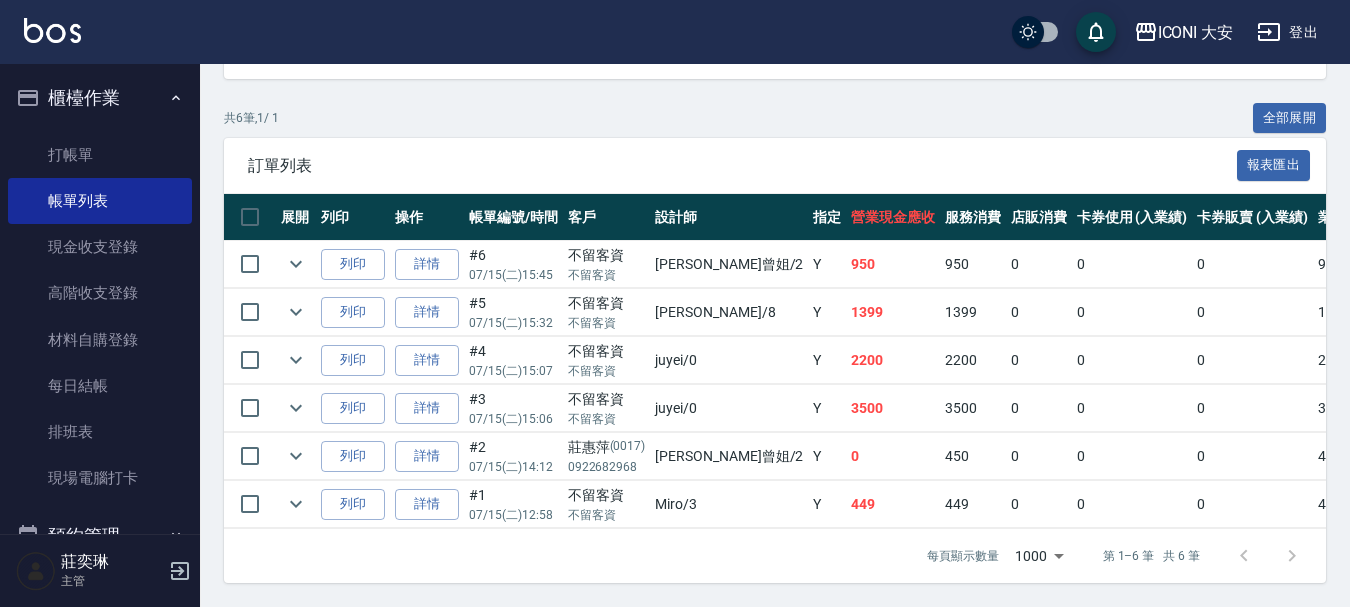 scroll, scrollTop: 439, scrollLeft: 0, axis: vertical 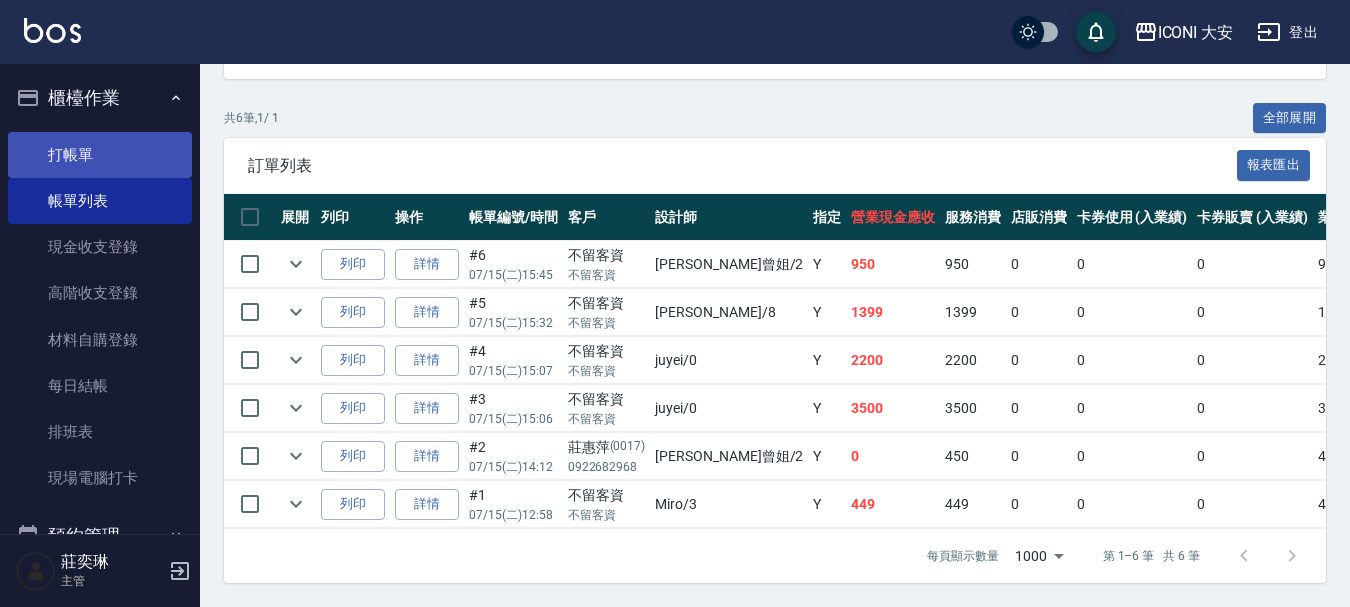 click on "打帳單" at bounding box center (100, 155) 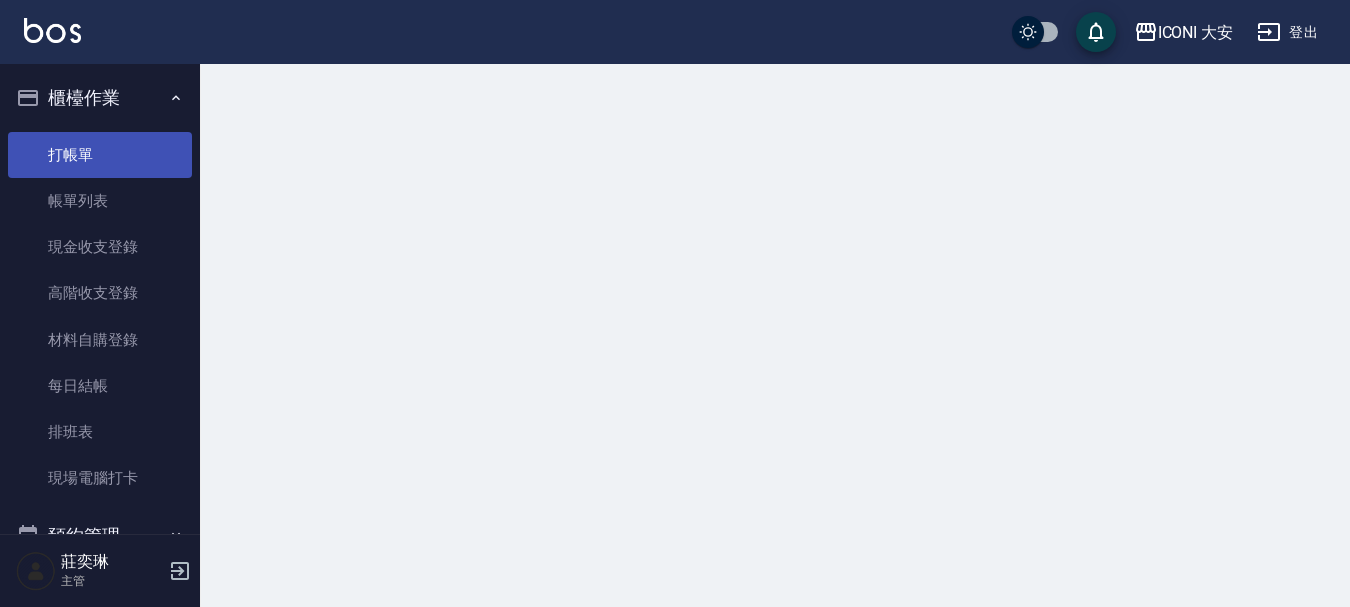 scroll, scrollTop: 0, scrollLeft: 0, axis: both 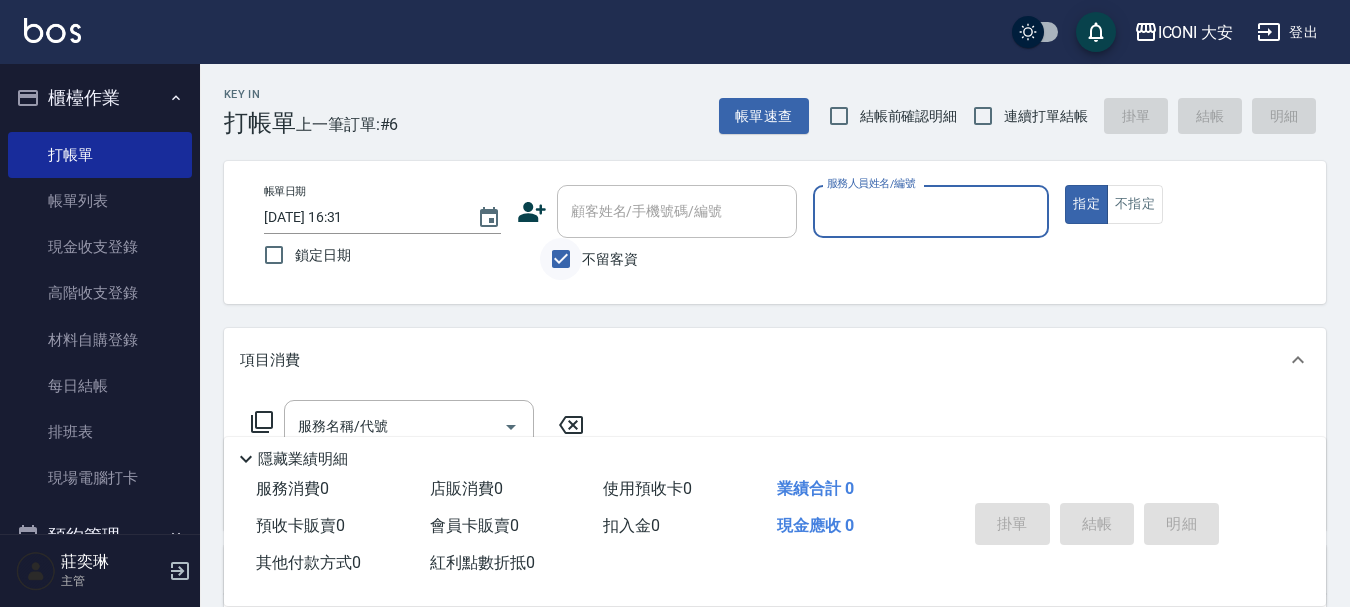 click on "不留客資" at bounding box center [561, 259] 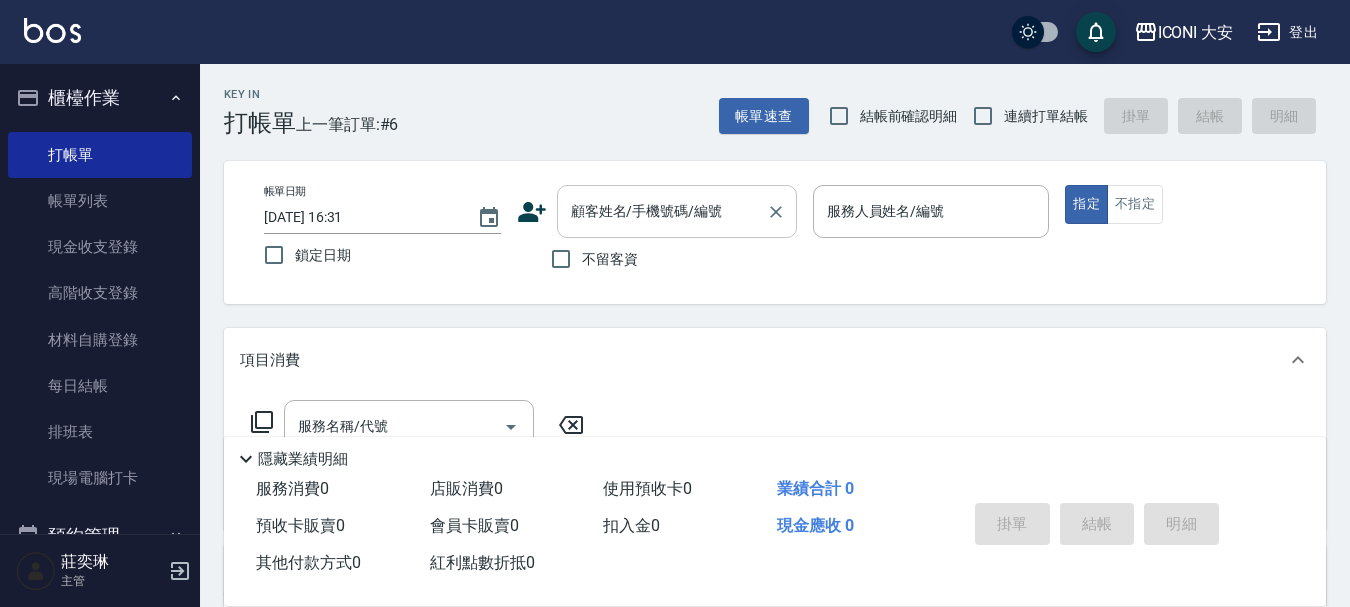 click on "顧客姓名/手機號碼/編號" at bounding box center [662, 211] 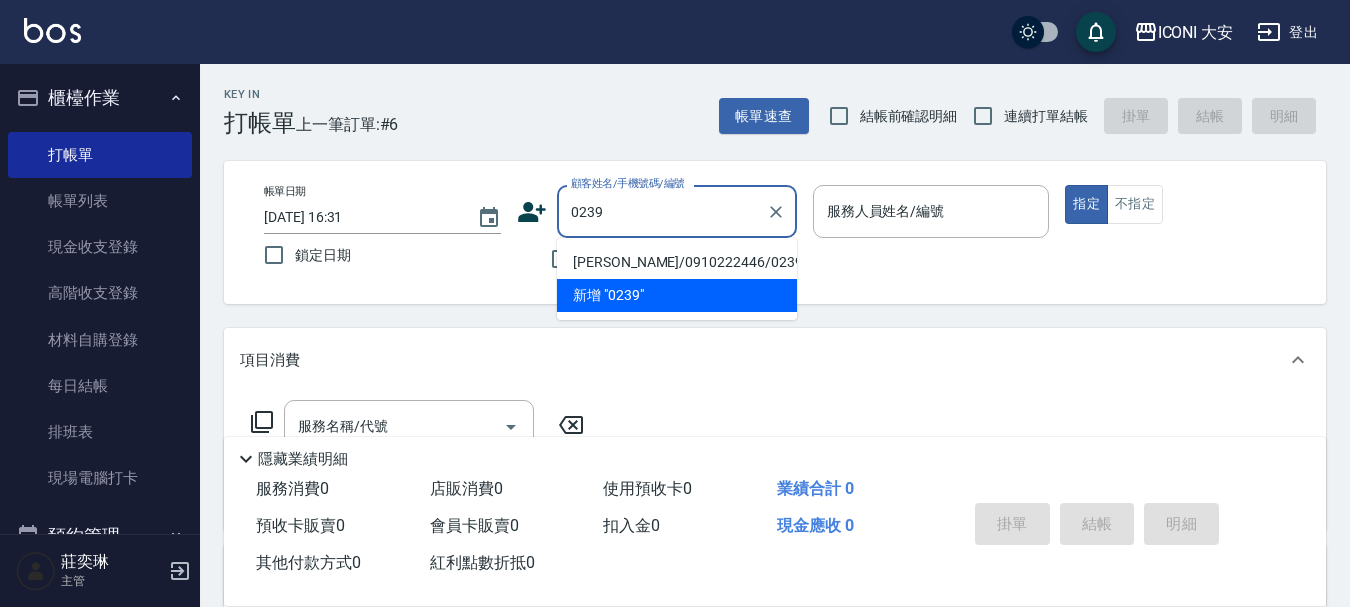 click on "[PERSON_NAME]/0910222446/0239" at bounding box center [677, 262] 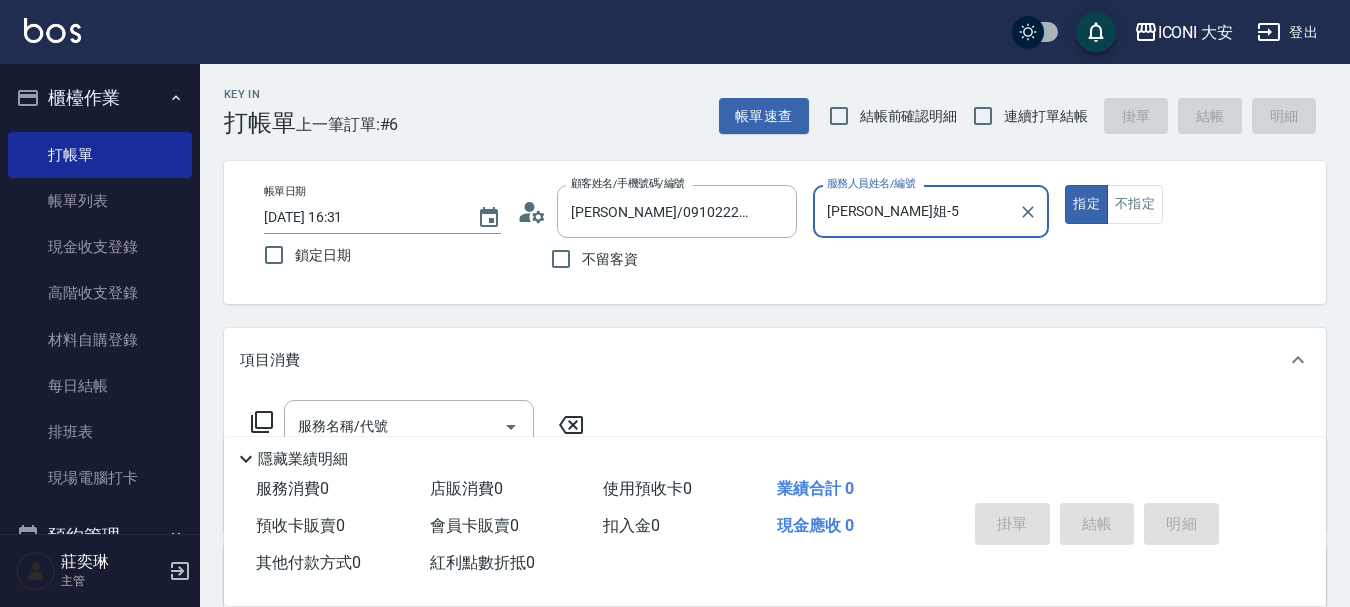 type on "[PERSON_NAME]姐-5" 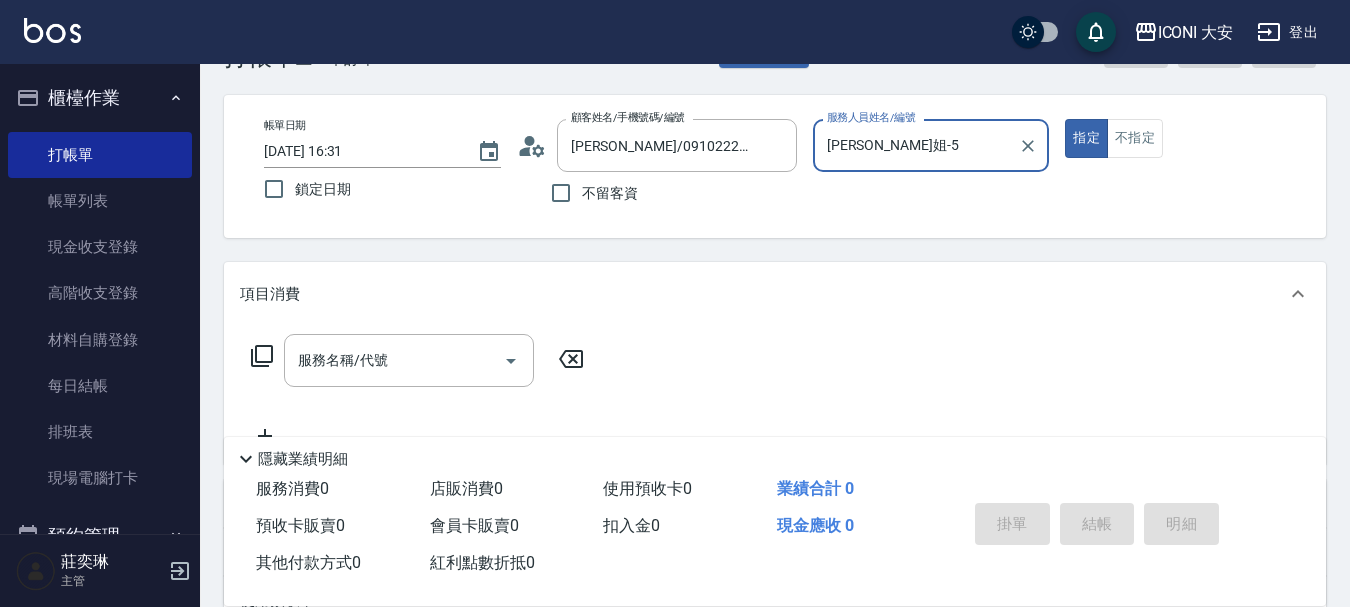 scroll, scrollTop: 100, scrollLeft: 0, axis: vertical 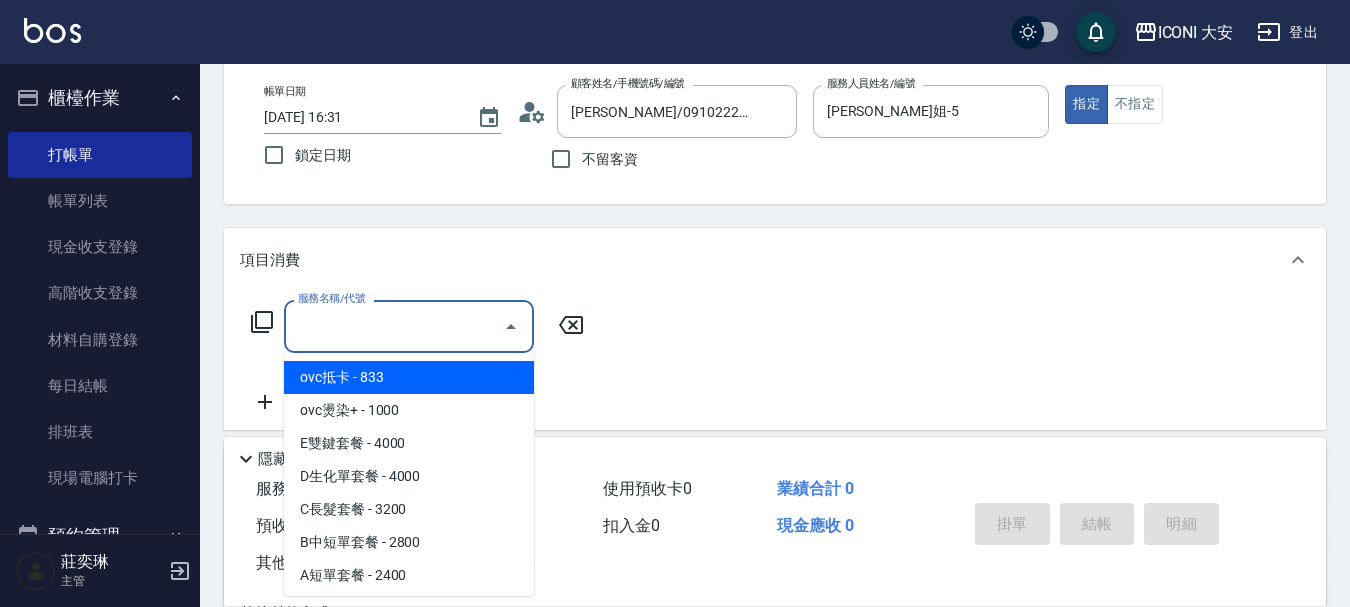 click on "服務名稱/代號" at bounding box center (394, 326) 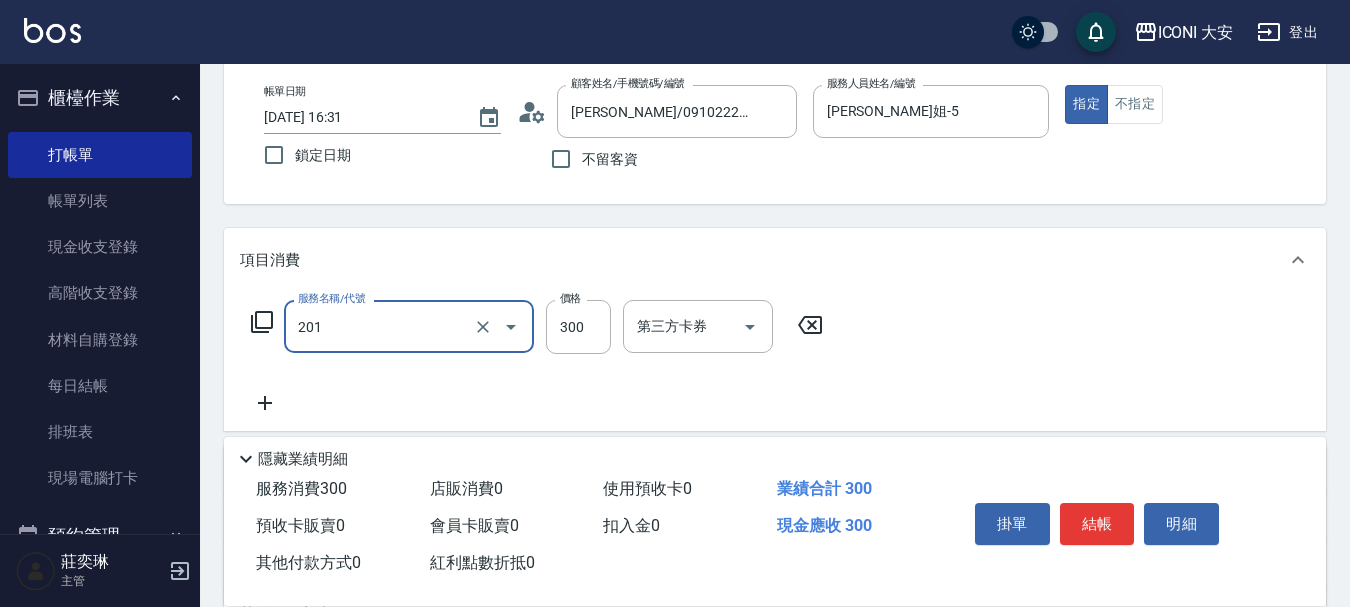 type on "張.曾洗髮　(201)" 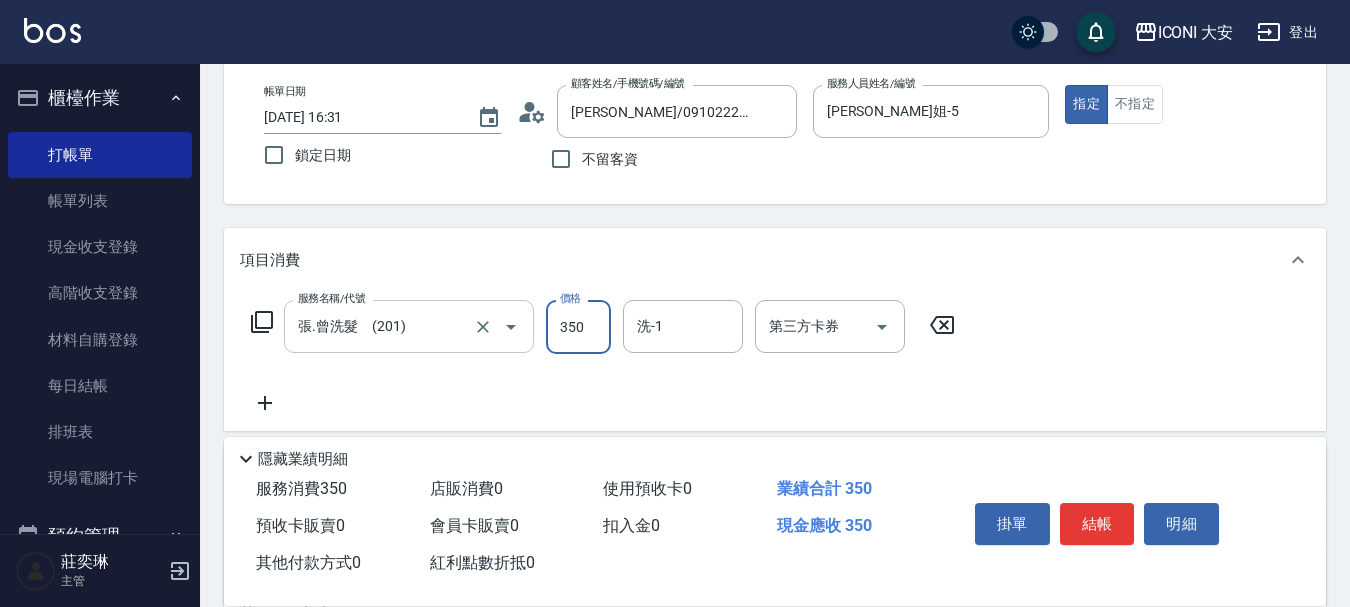 type on "350" 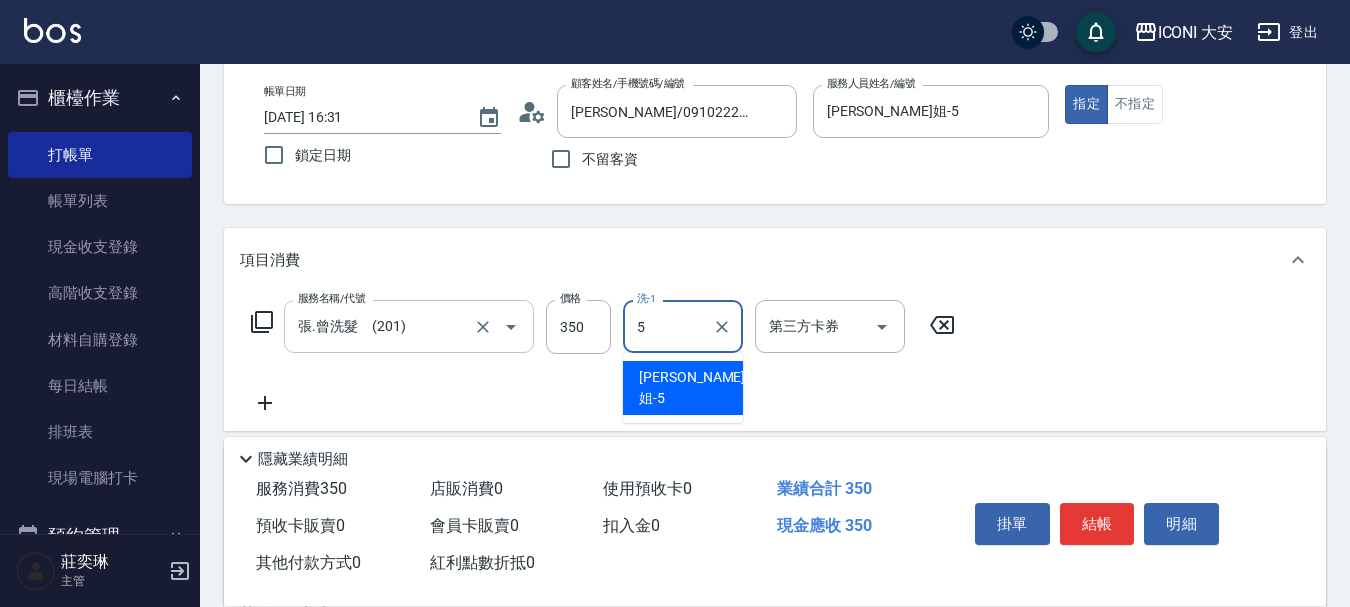 type on "[PERSON_NAME]姐-5" 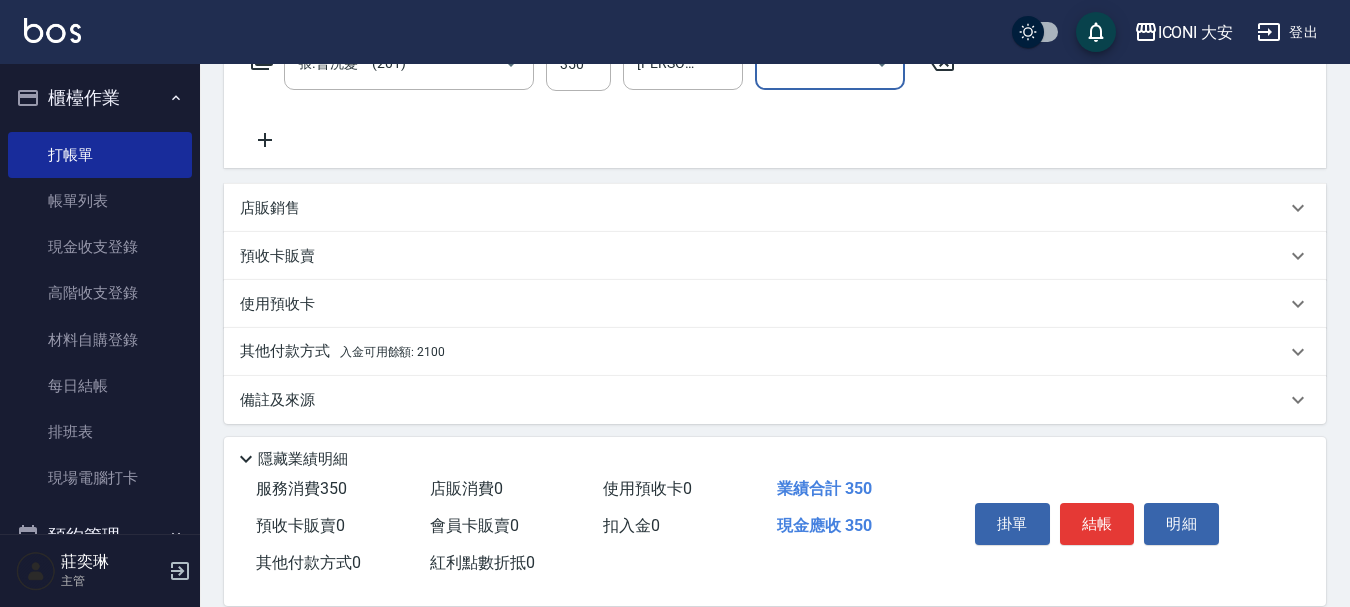 scroll, scrollTop: 372, scrollLeft: 0, axis: vertical 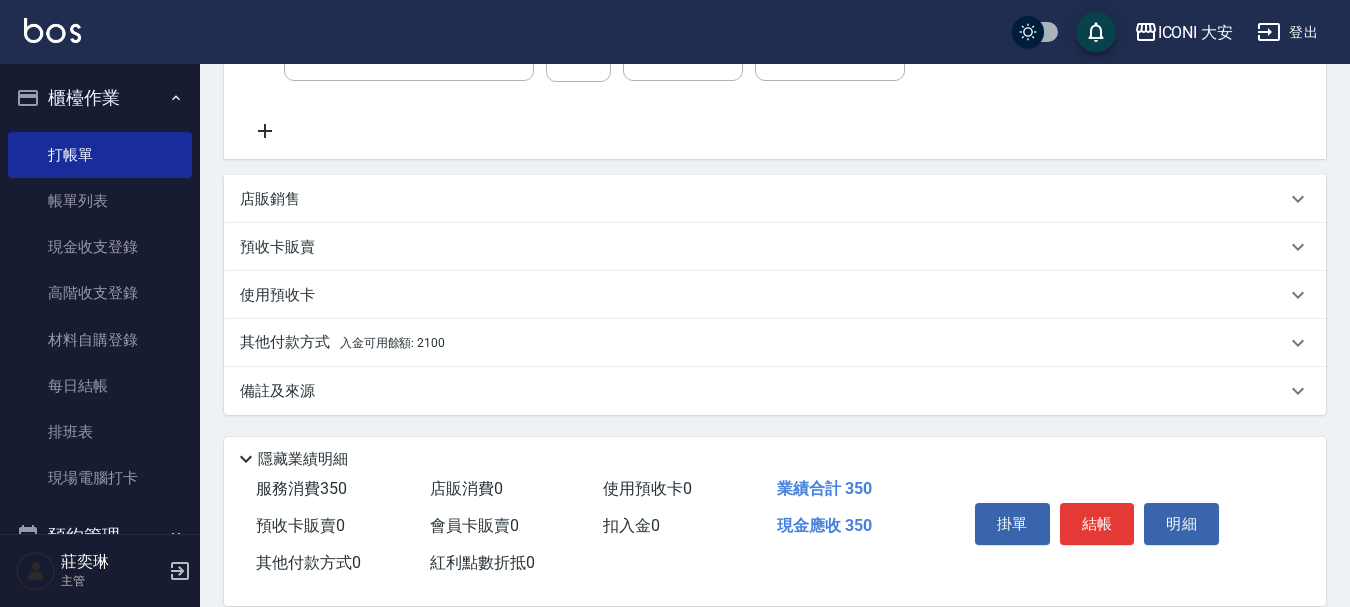 click on "入金可用餘額: 2100" at bounding box center [392, 343] 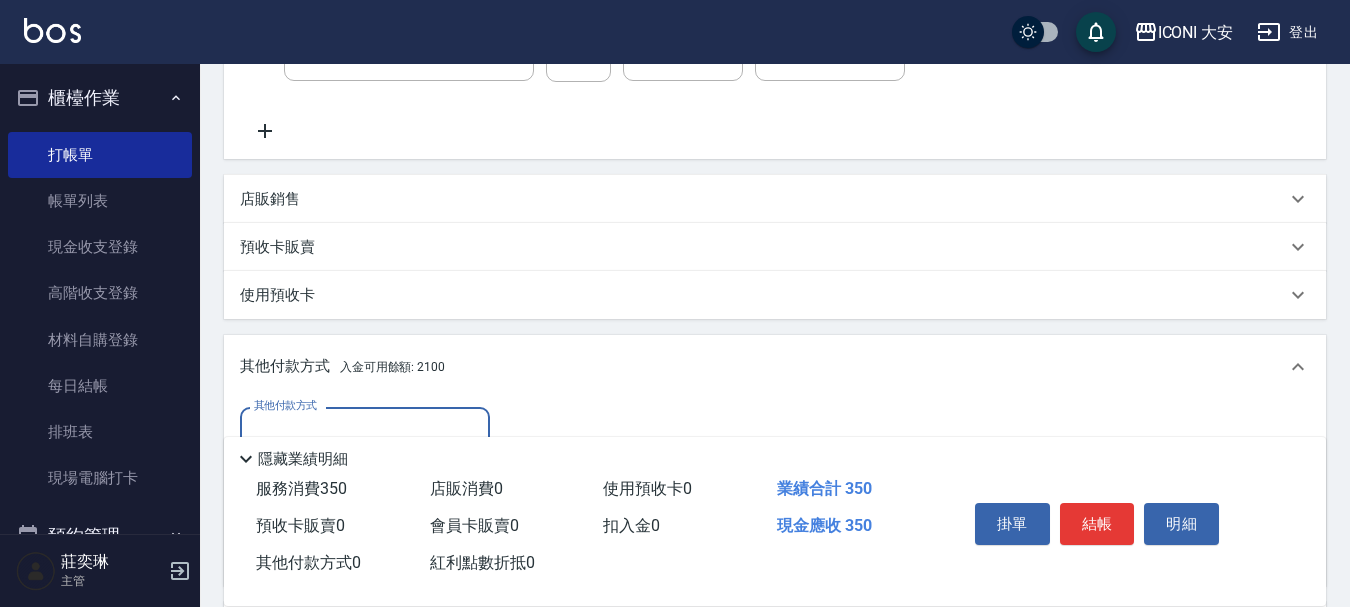 scroll, scrollTop: 0, scrollLeft: 0, axis: both 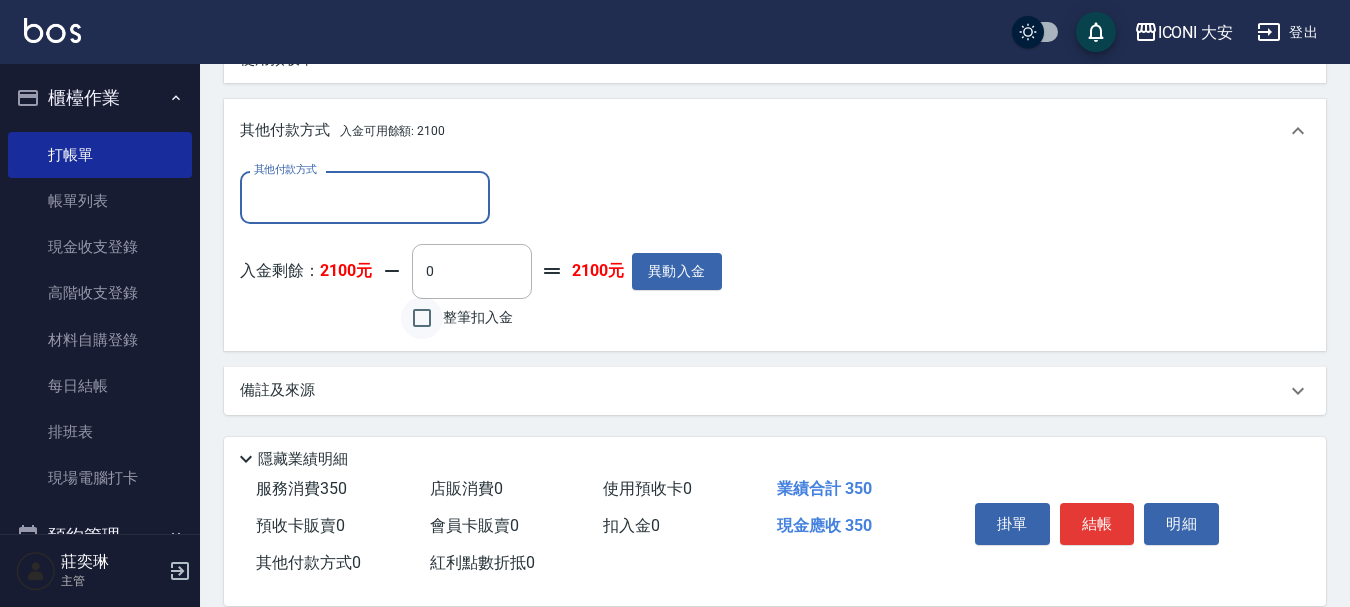 click on "整筆扣入金" at bounding box center [422, 318] 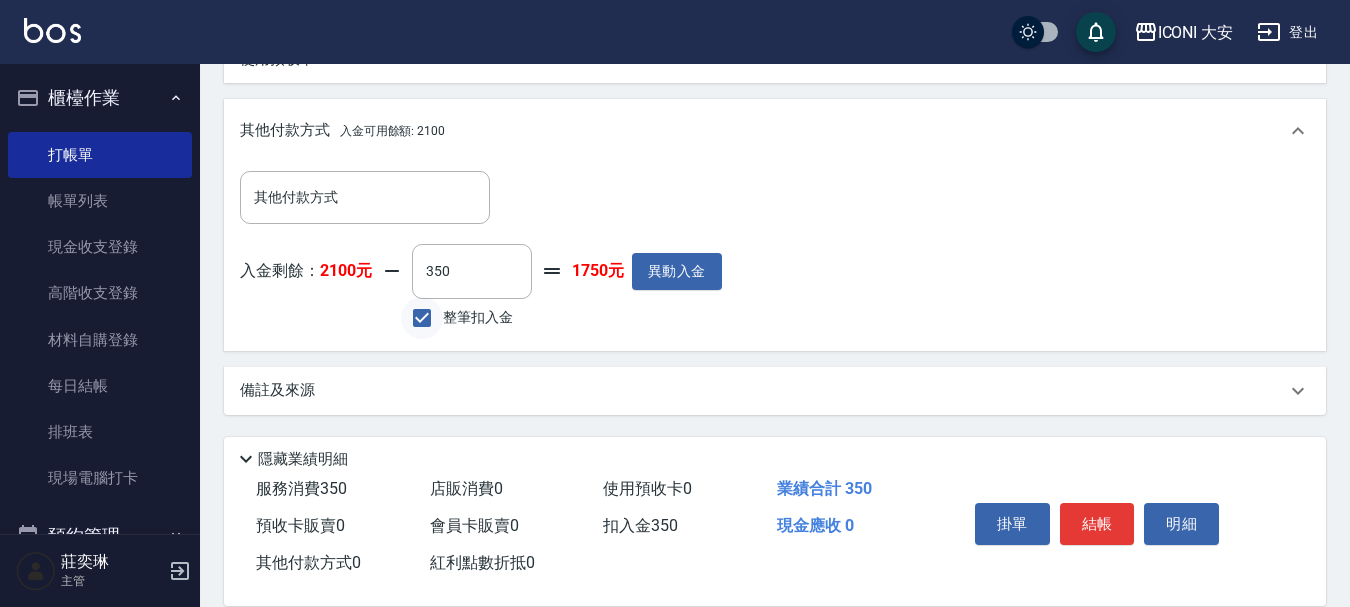 type on "350" 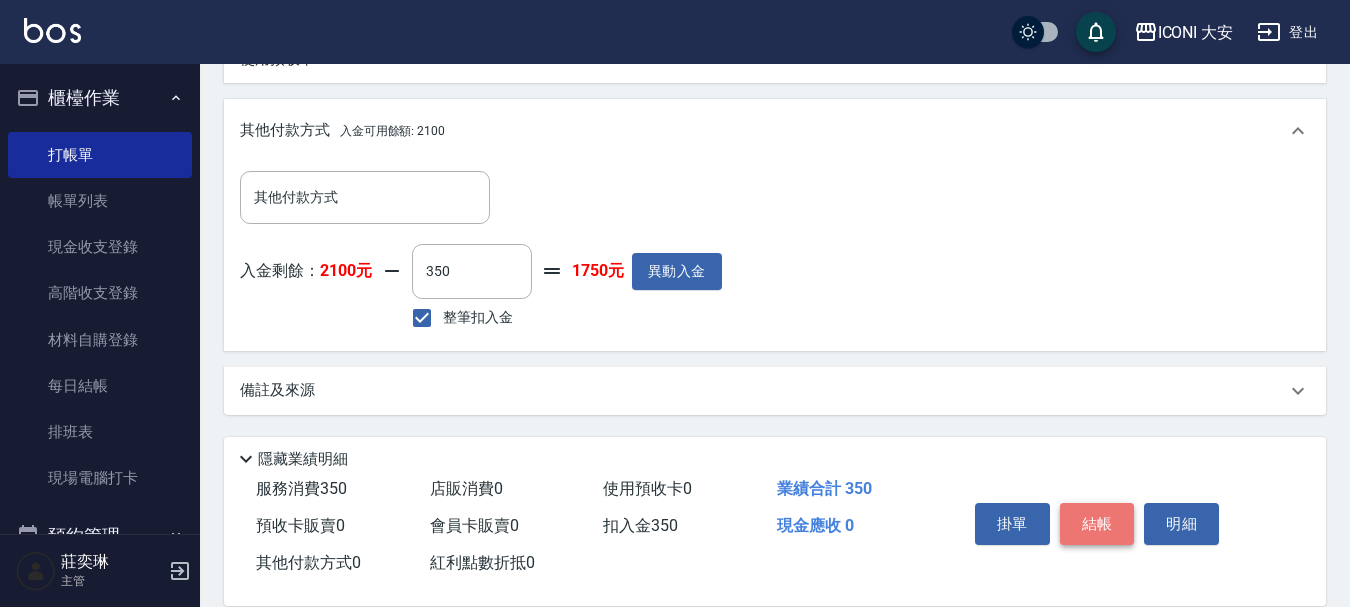 click on "結帳" at bounding box center (1097, 524) 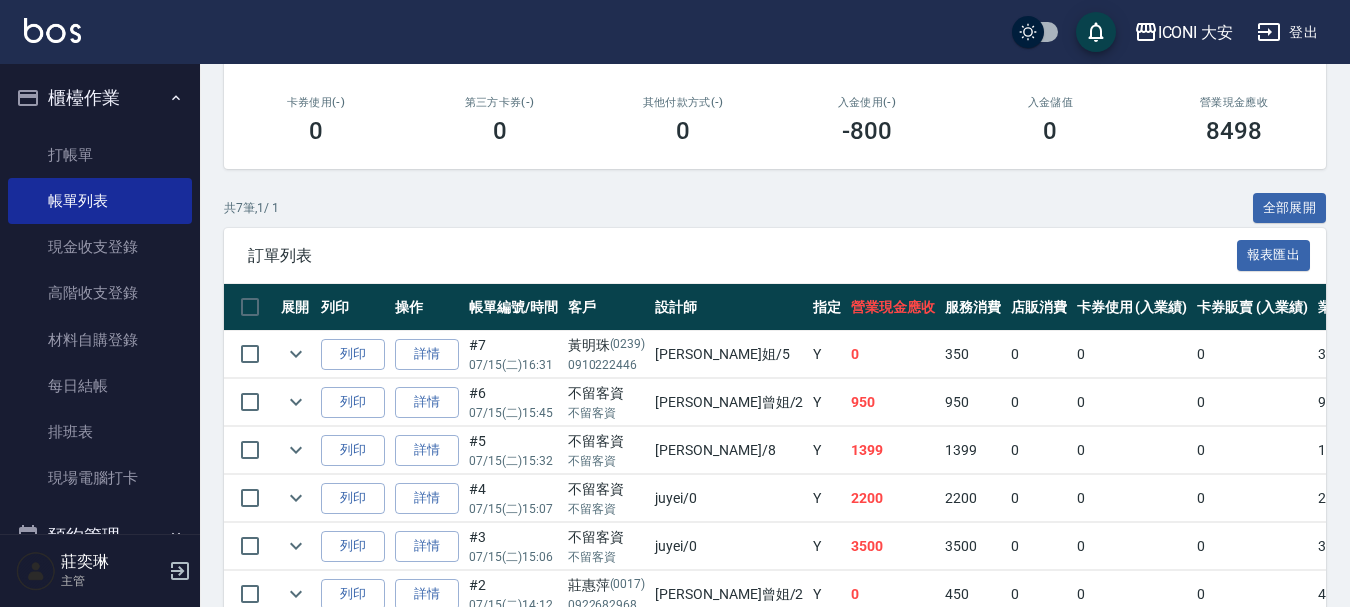scroll, scrollTop: 200, scrollLeft: 0, axis: vertical 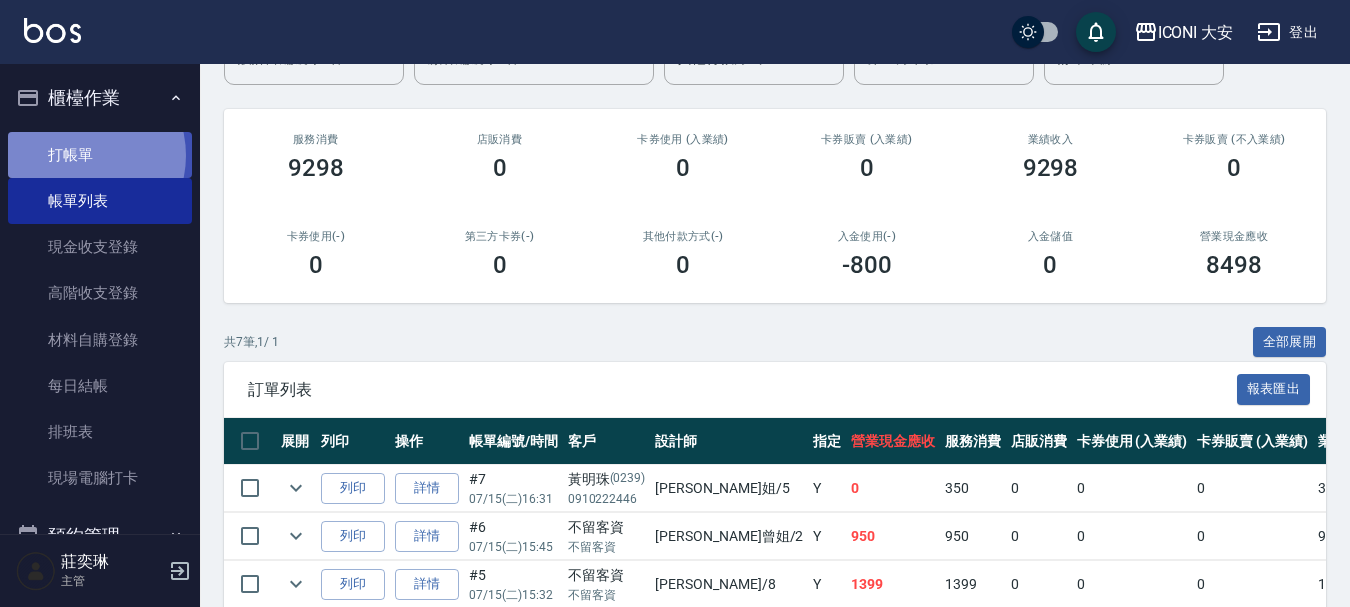 click on "打帳單" at bounding box center (100, 155) 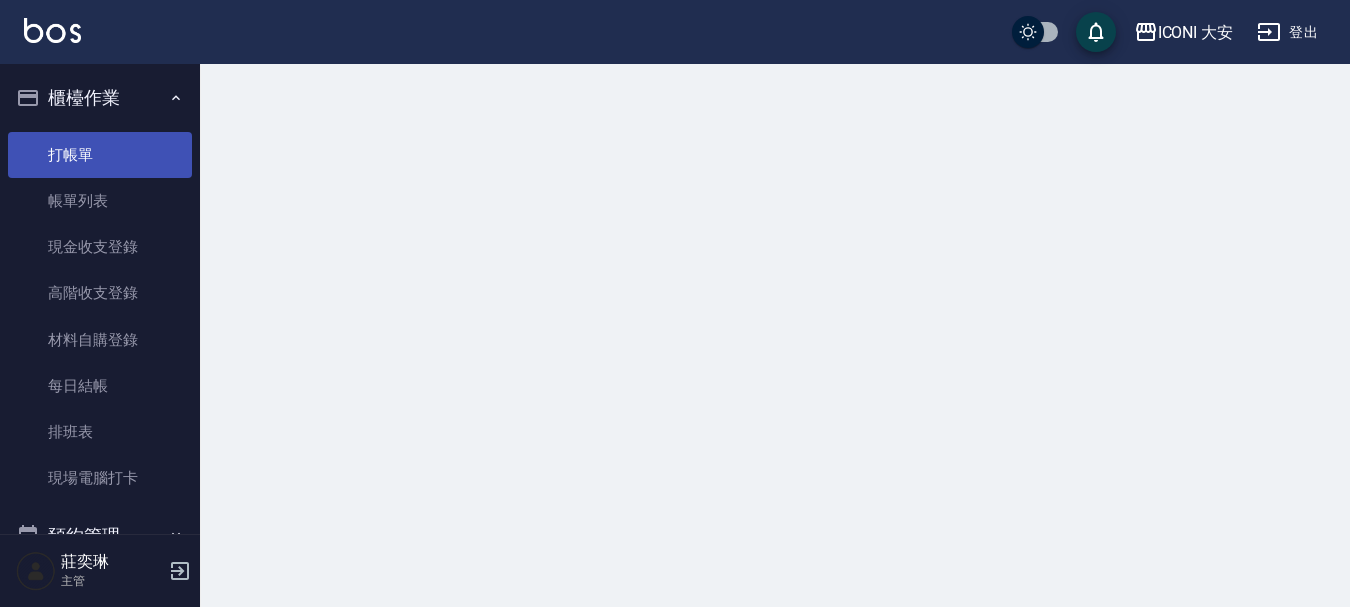 scroll, scrollTop: 0, scrollLeft: 0, axis: both 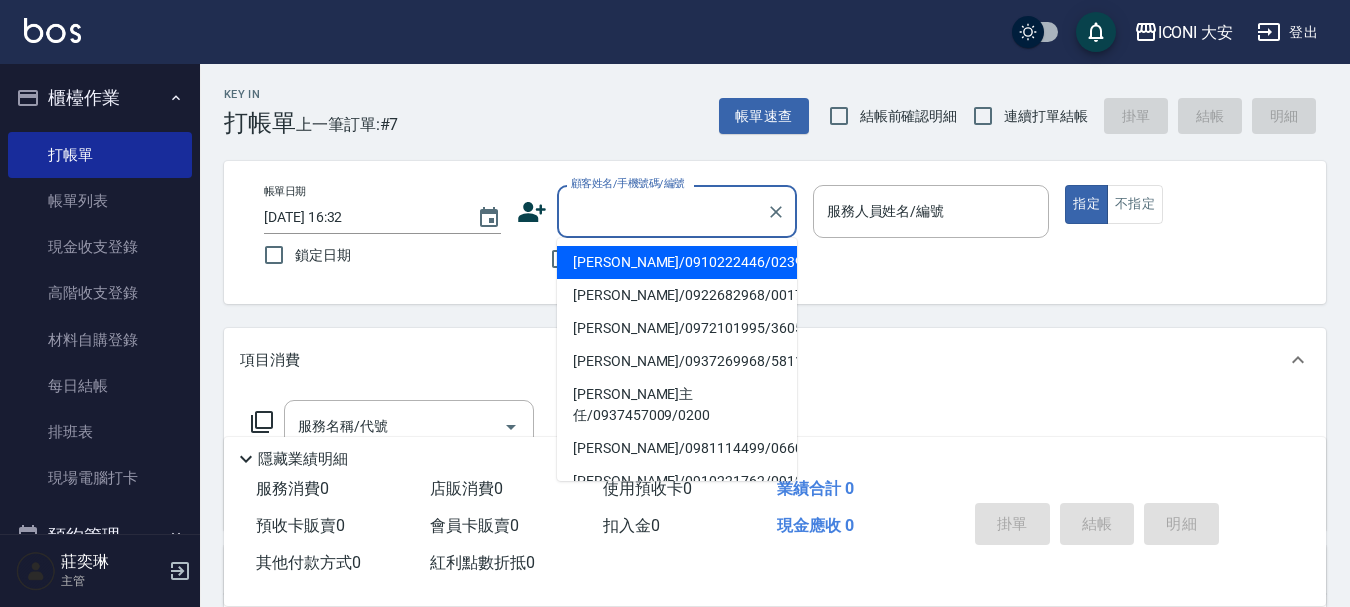 click on "顧客姓名/手機號碼/編號" at bounding box center [662, 211] 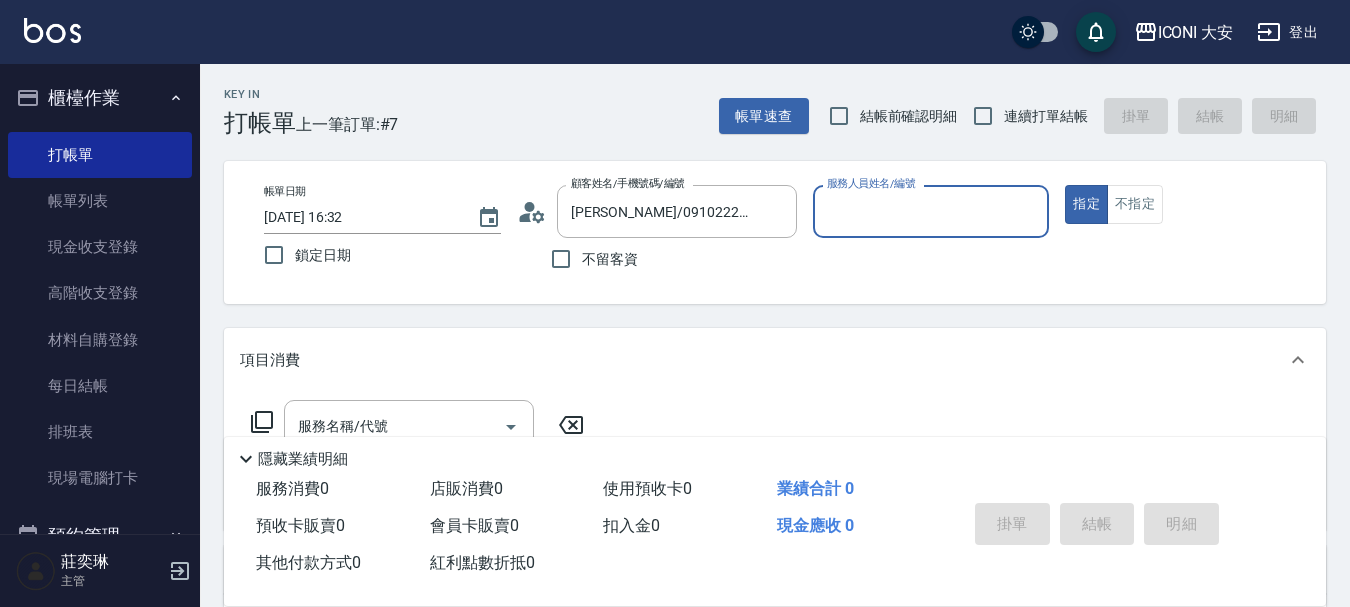 type on "[PERSON_NAME]姐-5" 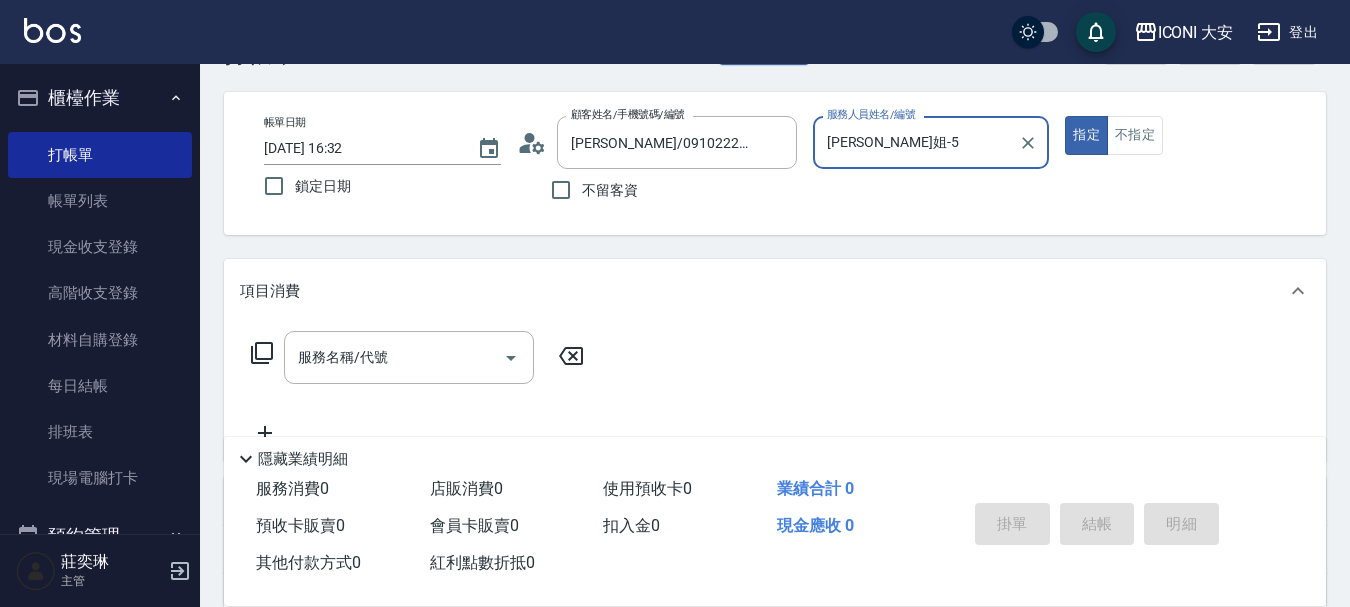 scroll, scrollTop: 100, scrollLeft: 0, axis: vertical 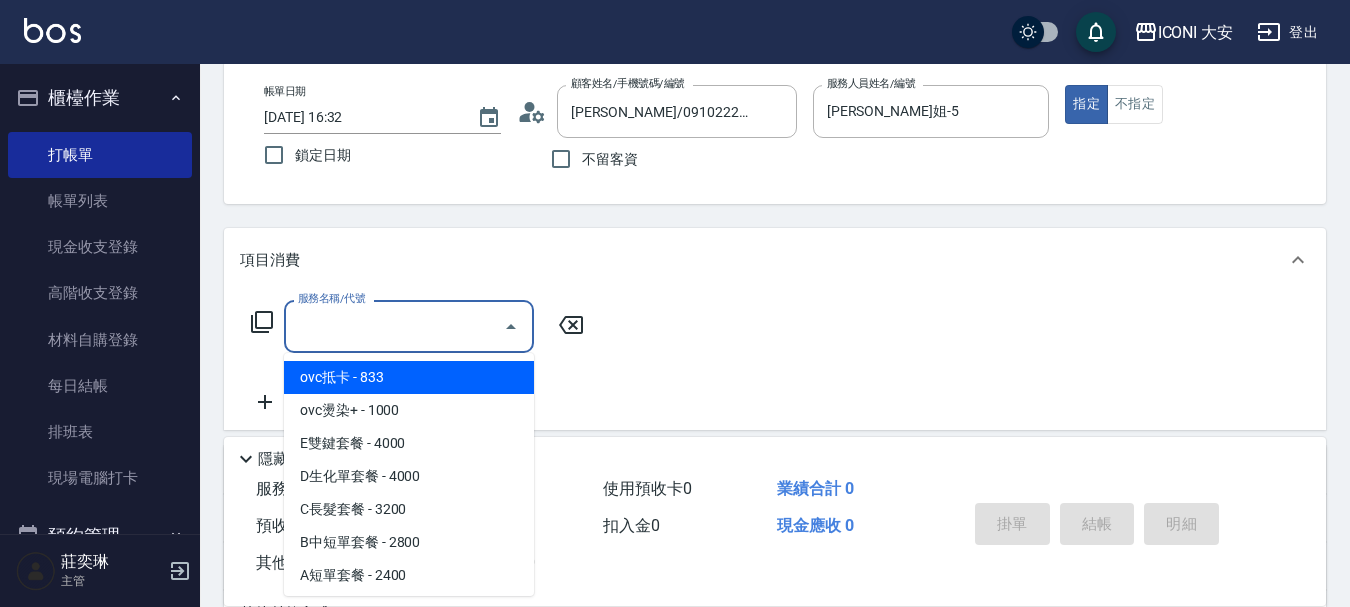 click on "服務名稱/代號" at bounding box center [394, 326] 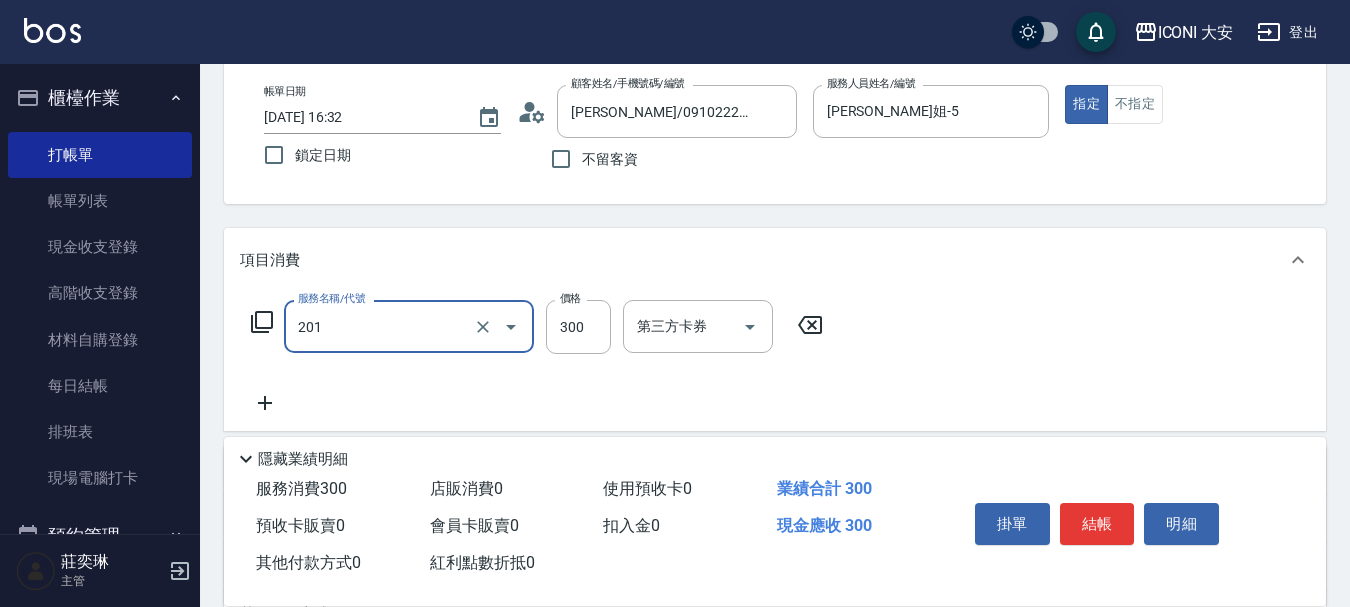 type on "張.曾洗髮　(201)" 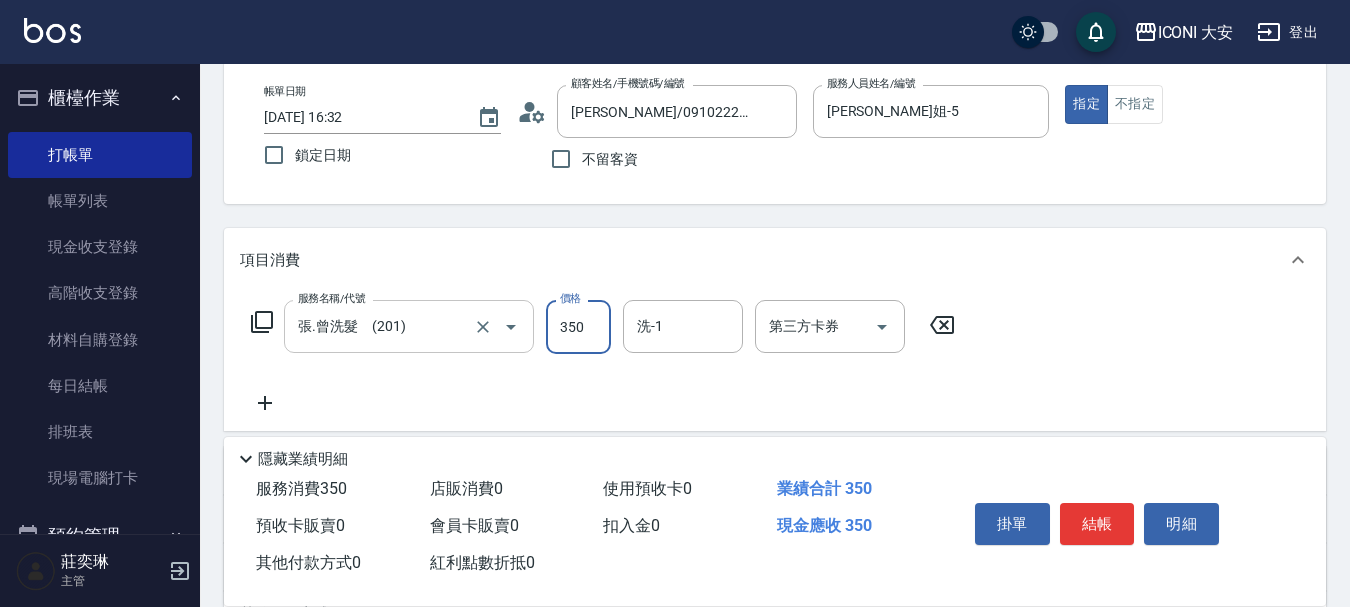 type on "350" 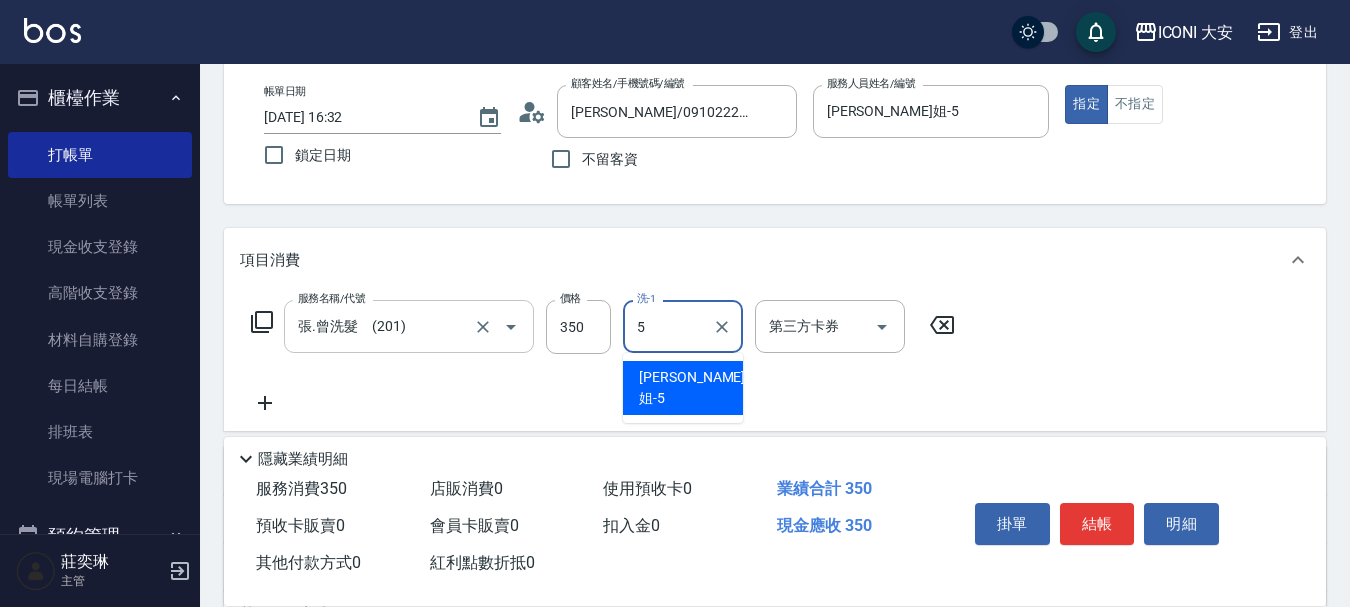 type on "[PERSON_NAME]姐-5" 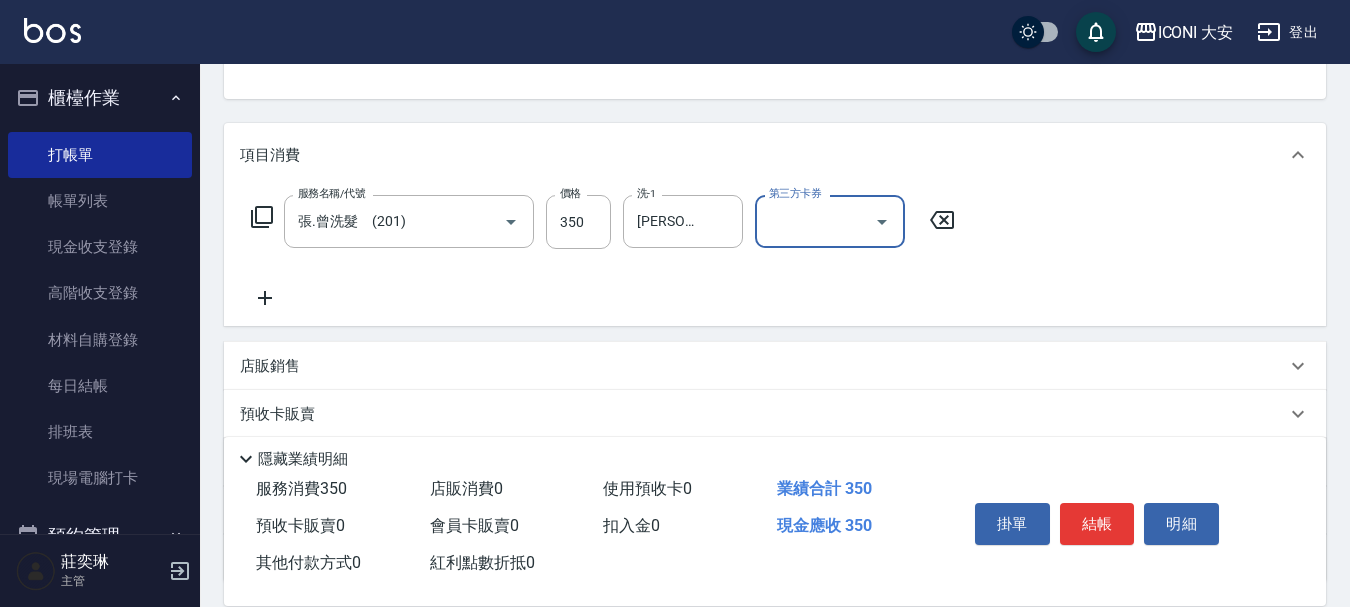 scroll, scrollTop: 372, scrollLeft: 0, axis: vertical 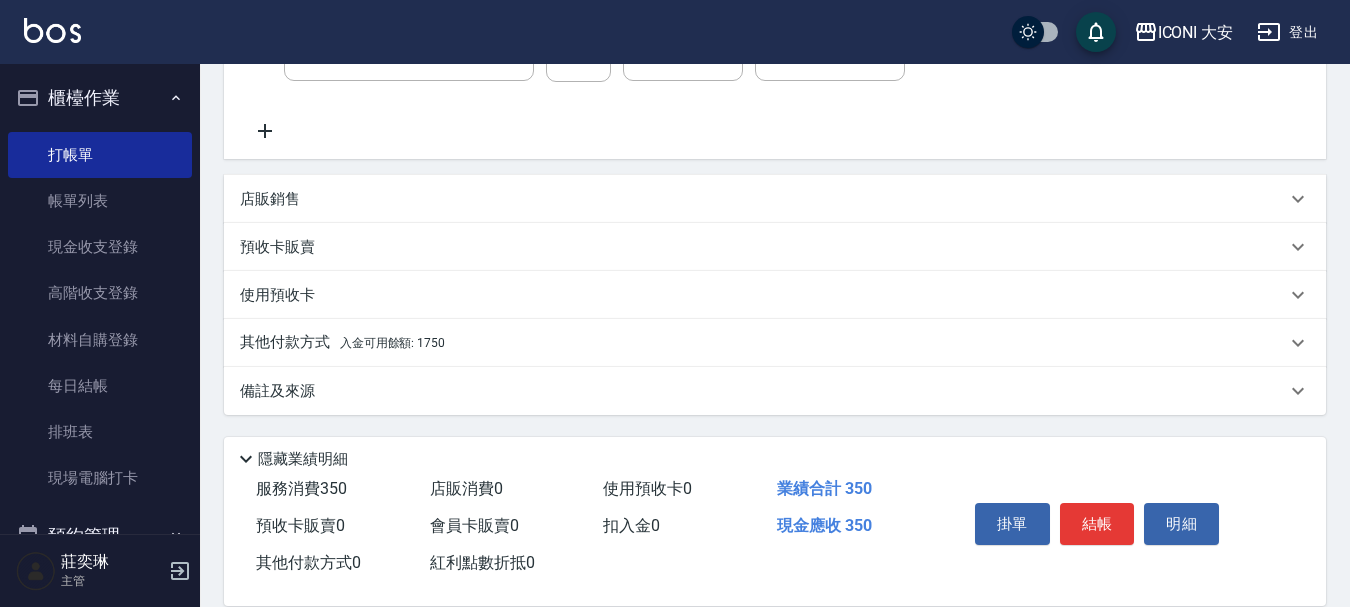 click on "入金可用餘額: 1750" at bounding box center (392, 343) 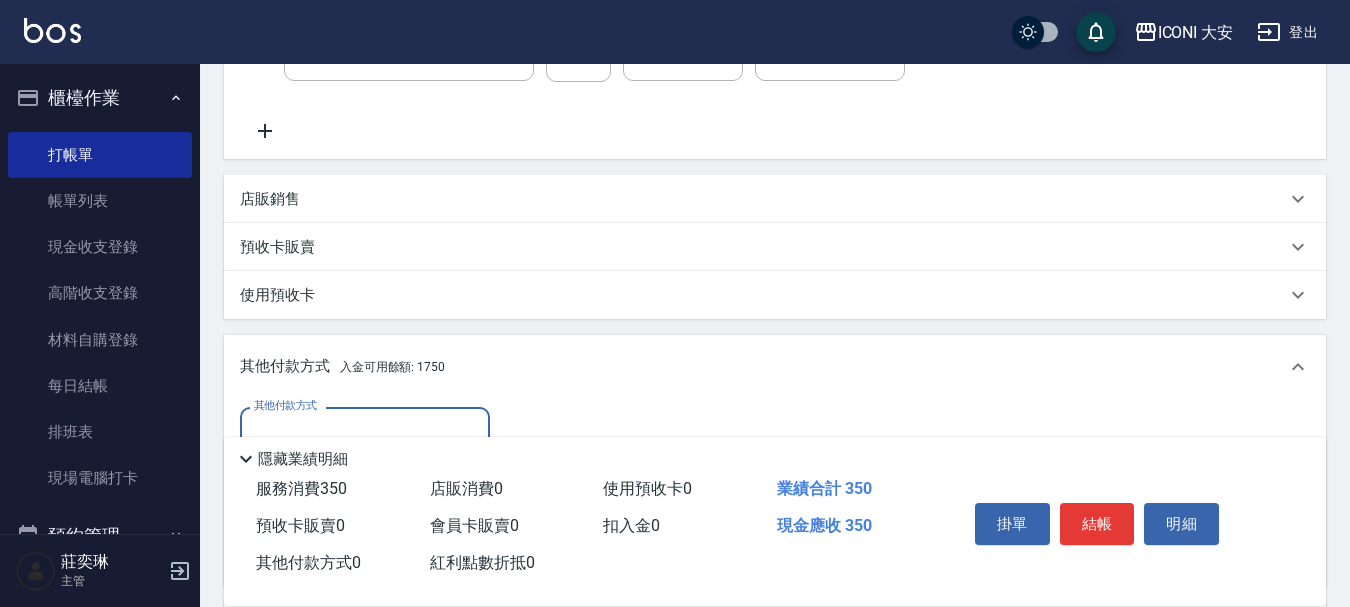 scroll, scrollTop: 0, scrollLeft: 0, axis: both 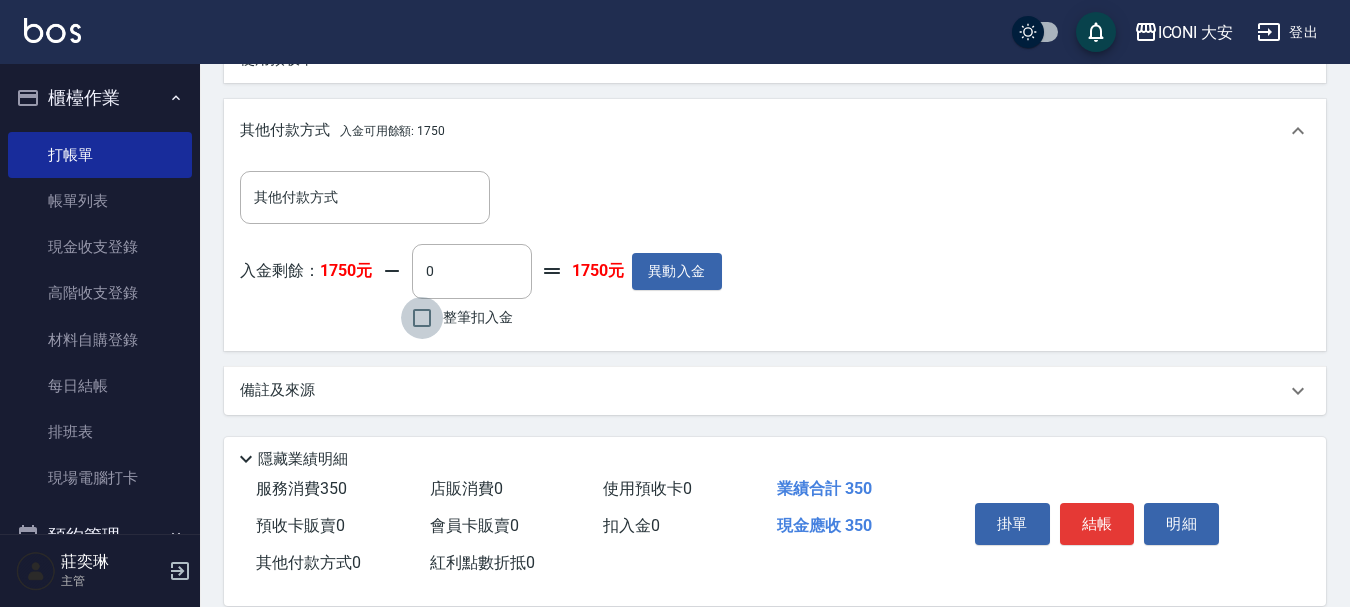 click on "整筆扣入金" at bounding box center [422, 318] 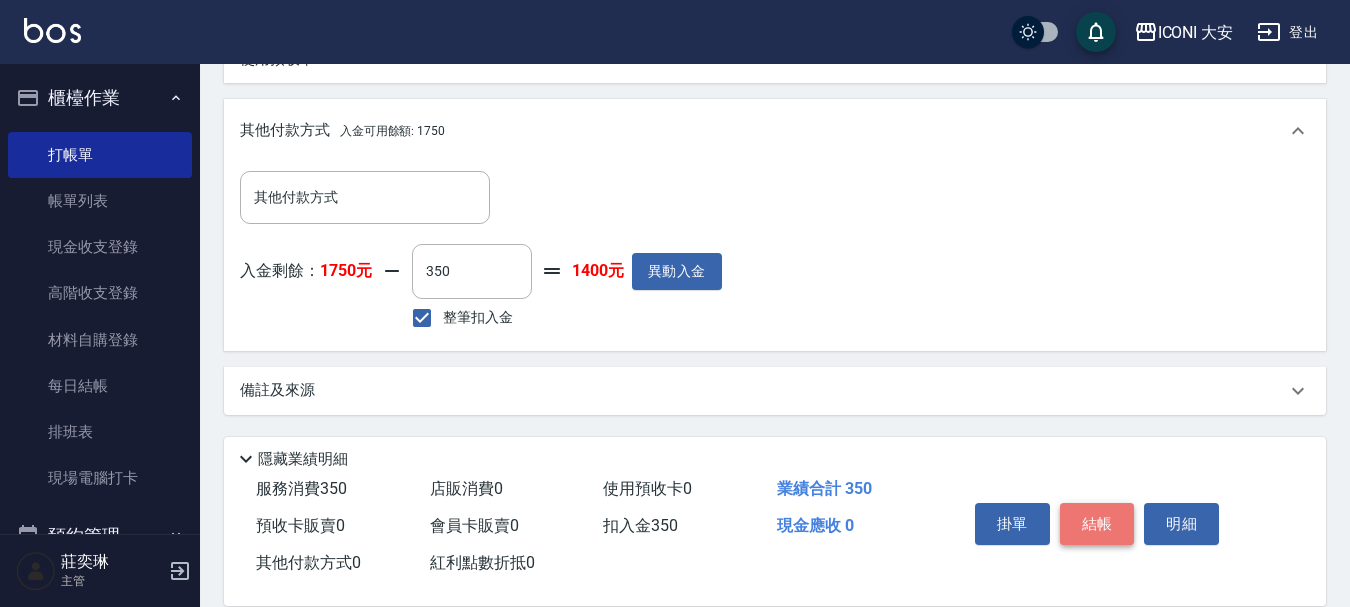 click on "結帳" at bounding box center (1097, 524) 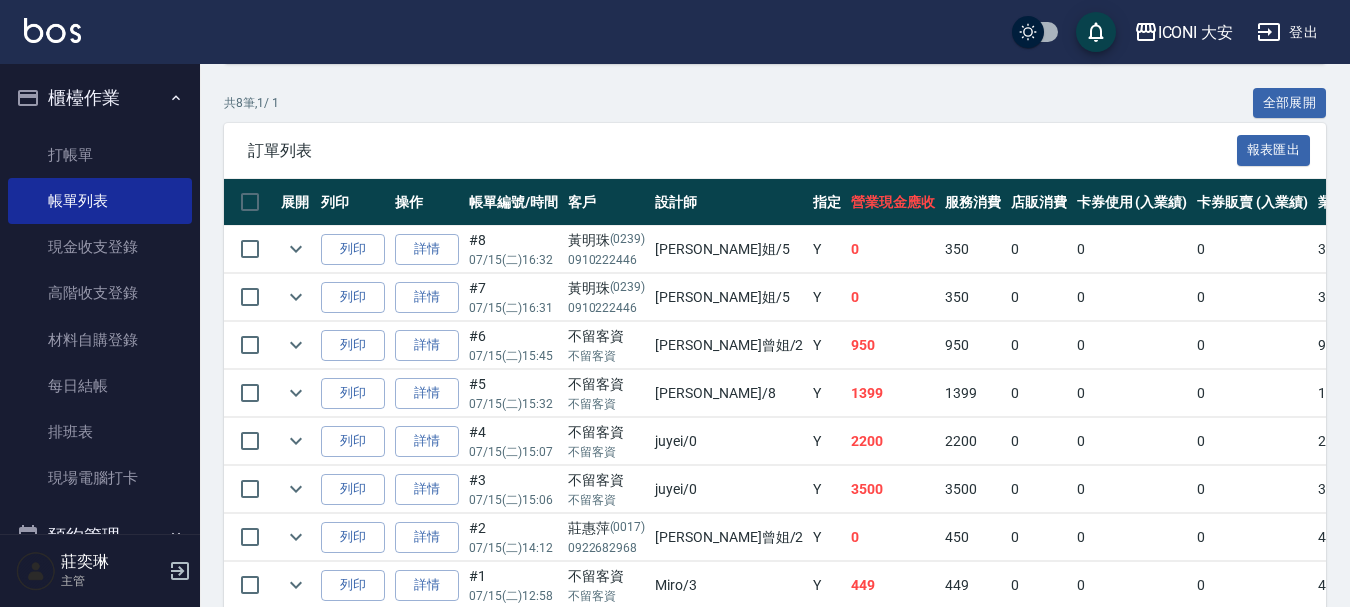 scroll, scrollTop: 535, scrollLeft: 0, axis: vertical 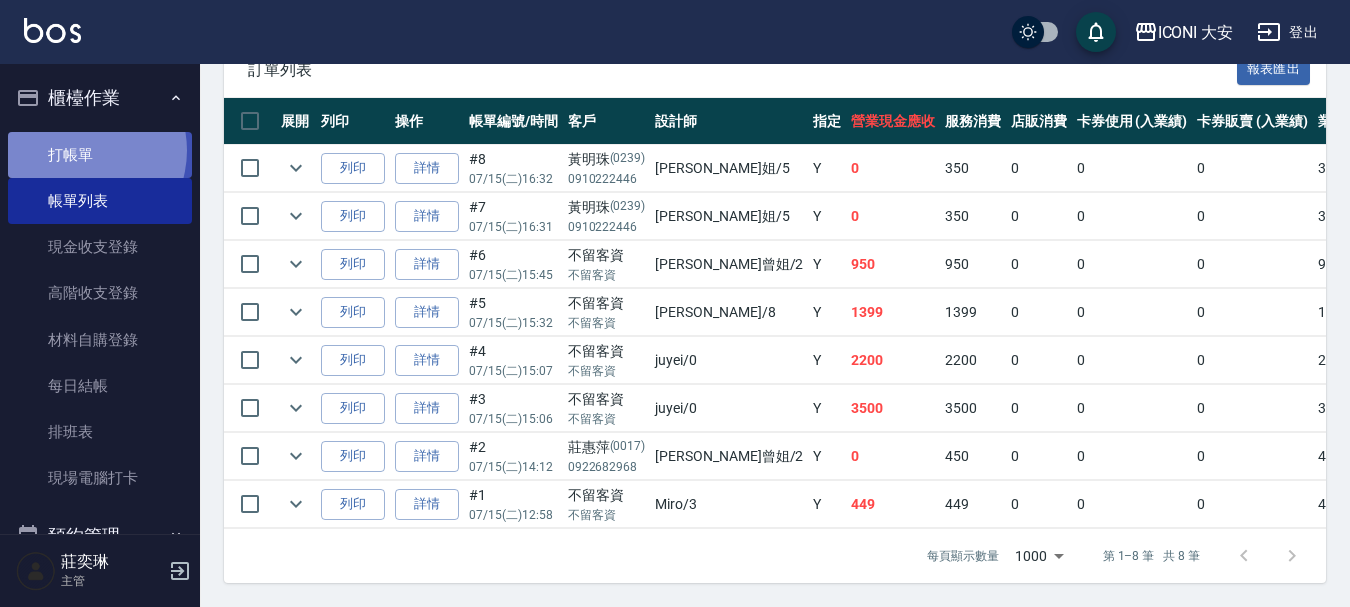 click on "打帳單" at bounding box center (100, 155) 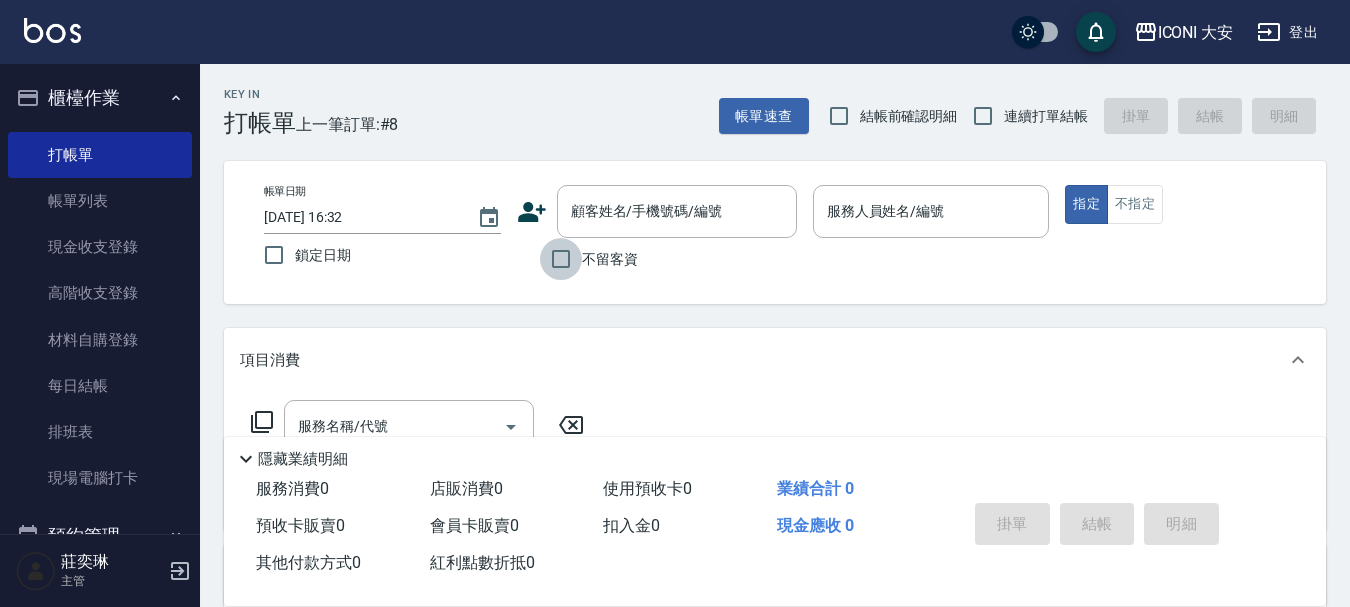 click on "不留客資" at bounding box center (561, 259) 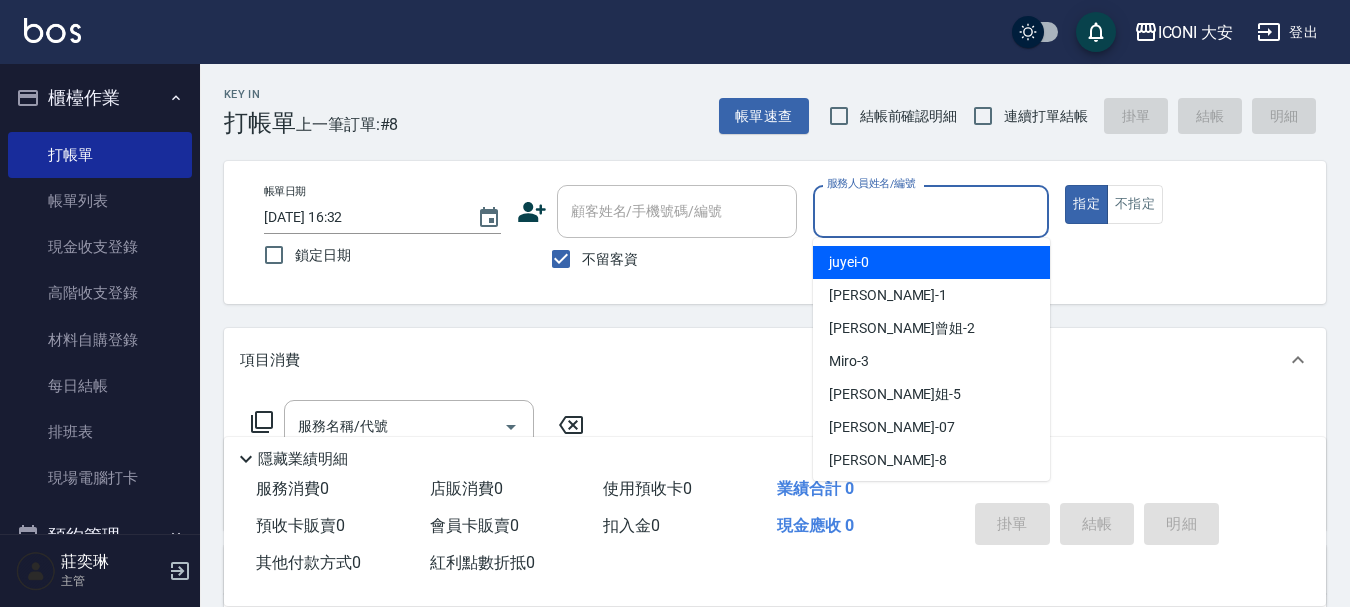 drag, startPoint x: 953, startPoint y: 211, endPoint x: 960, endPoint y: 255, distance: 44.553337 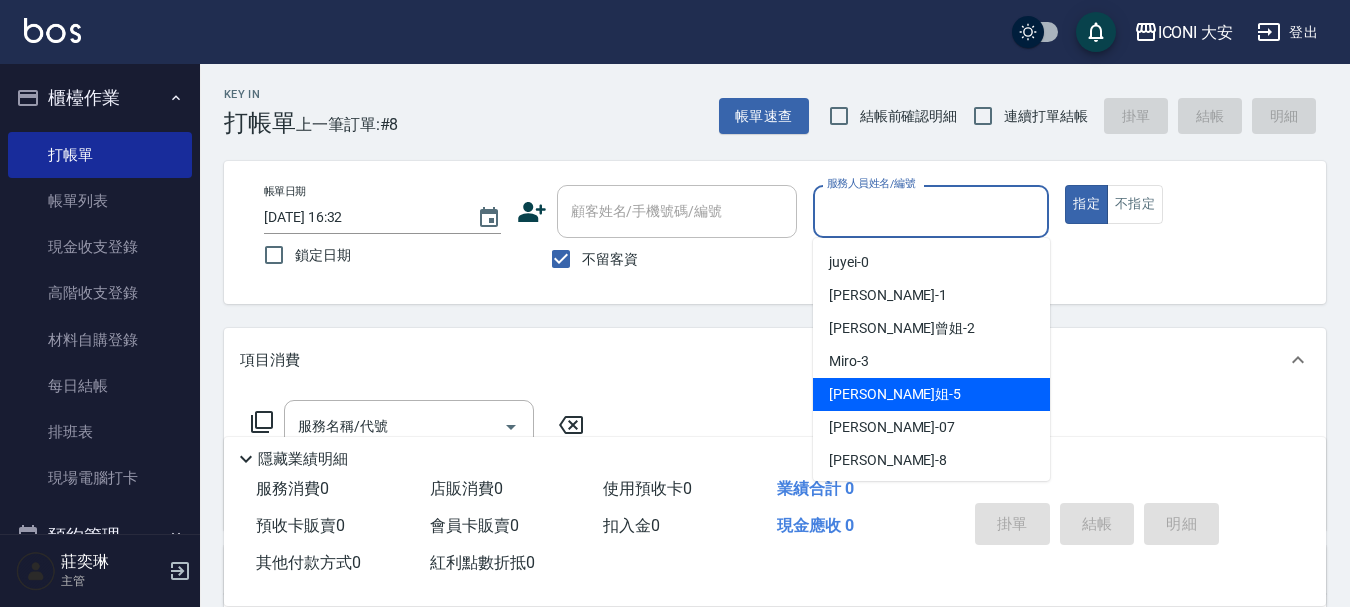 click on "[PERSON_NAME]姐 -5" at bounding box center (931, 394) 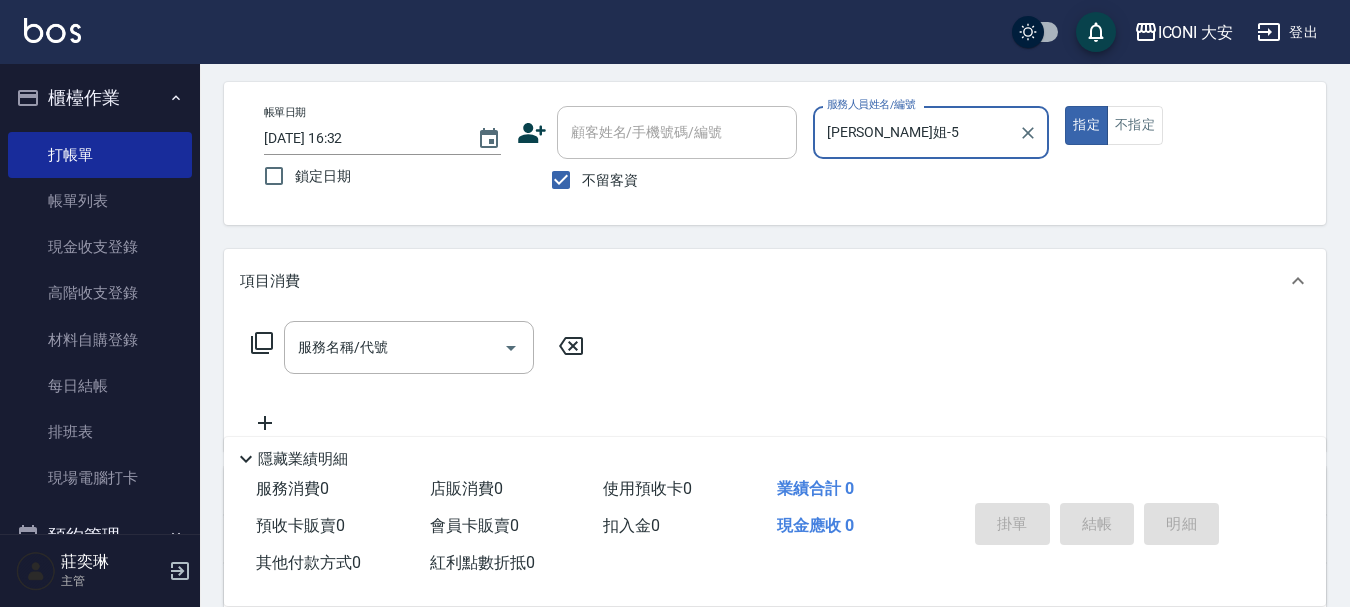 scroll, scrollTop: 200, scrollLeft: 0, axis: vertical 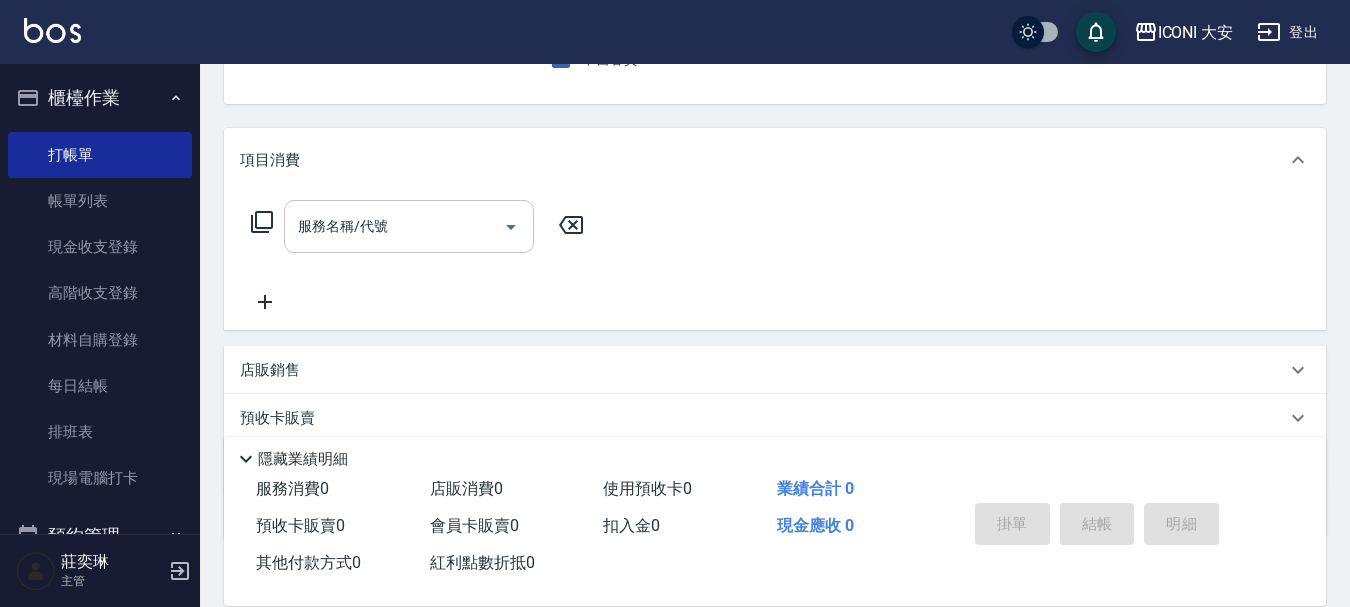 click on "服務名稱/代號" at bounding box center [394, 226] 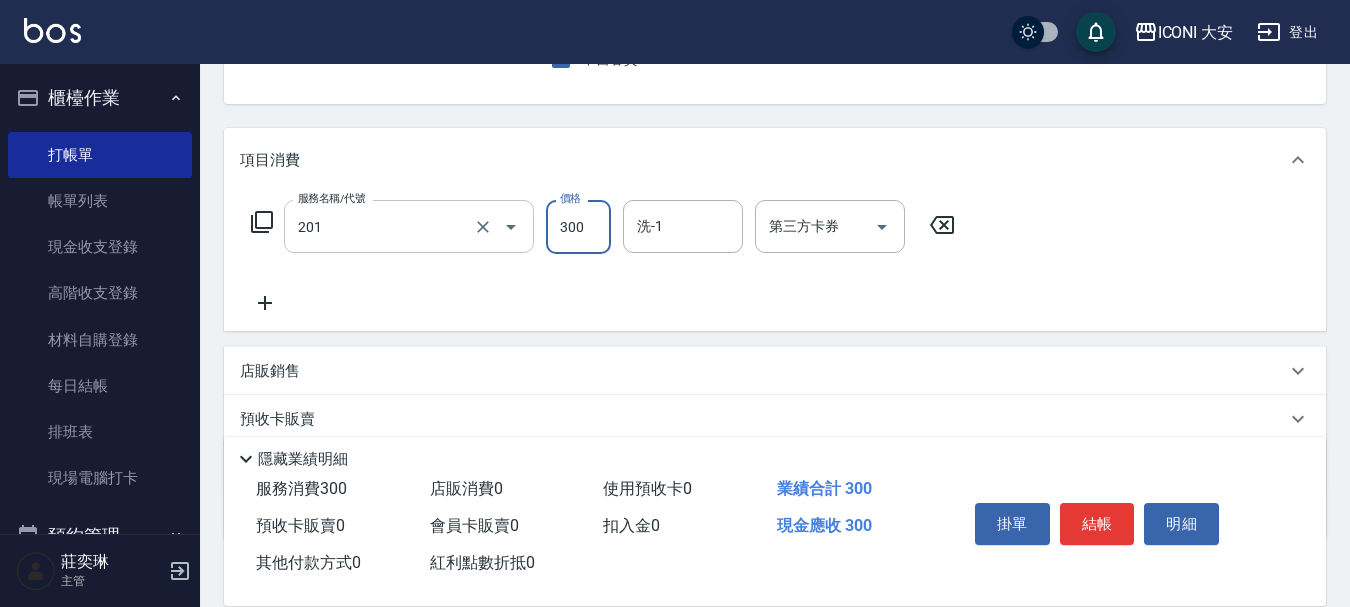 type on "張.曾洗髮　(201)" 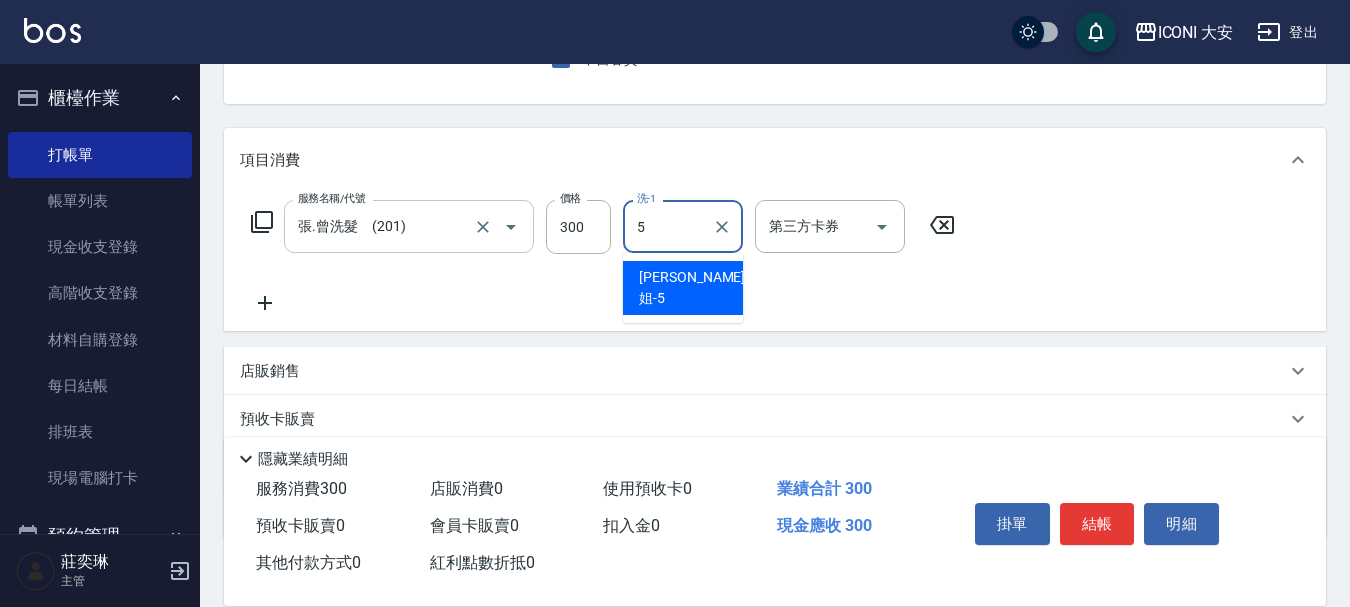 type on "[PERSON_NAME]姐-5" 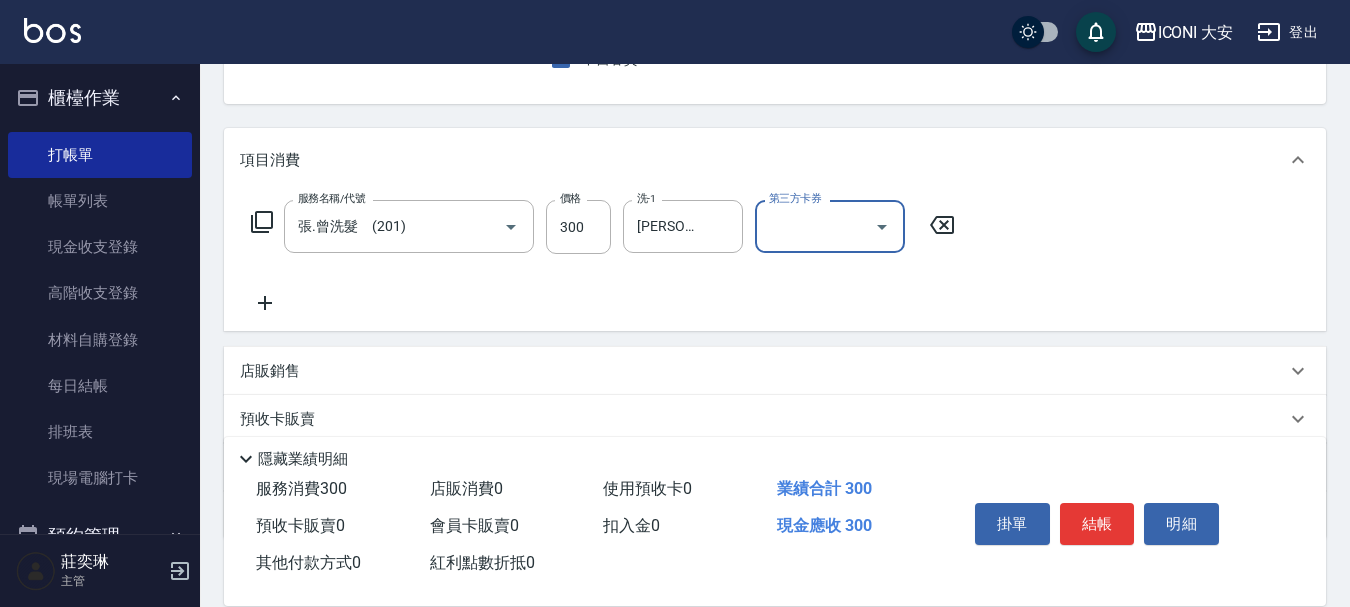 click 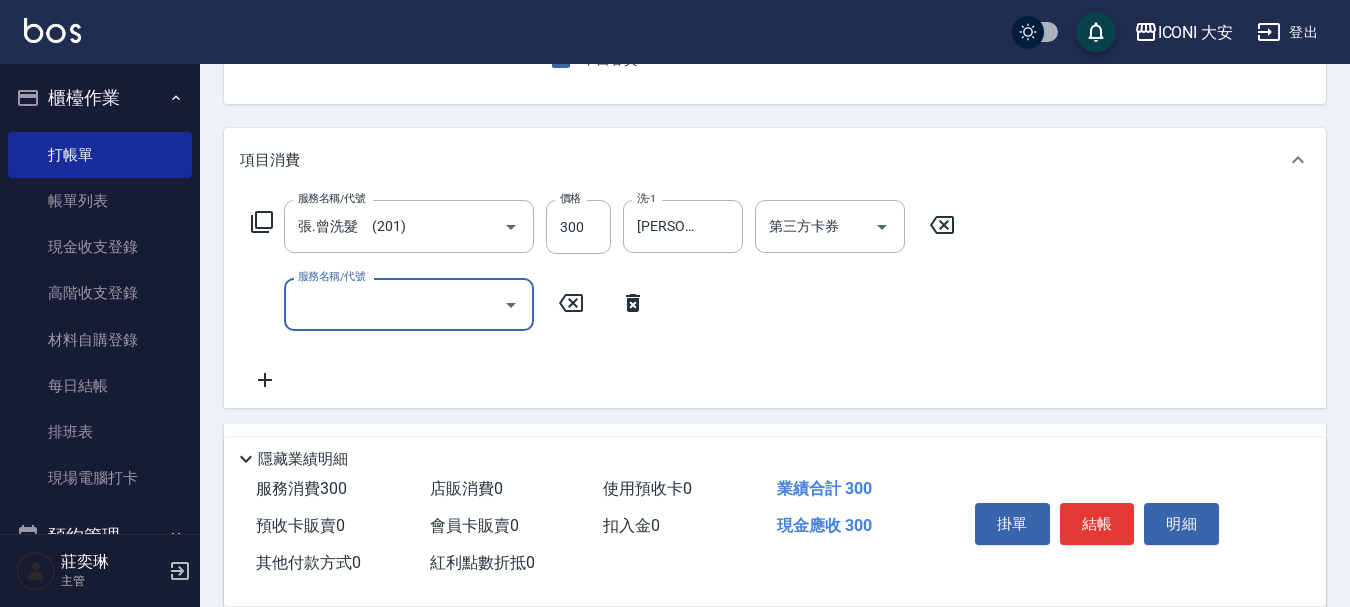 click on "服務名稱/代號" at bounding box center [394, 304] 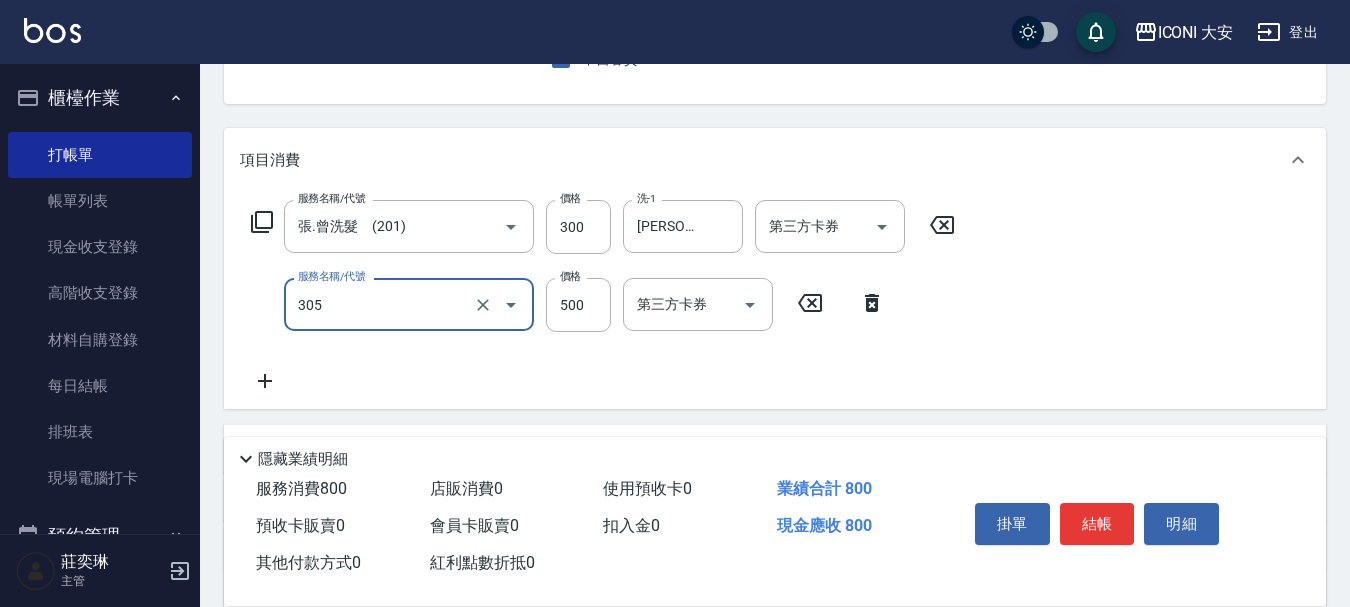 type on "剪髮(305)" 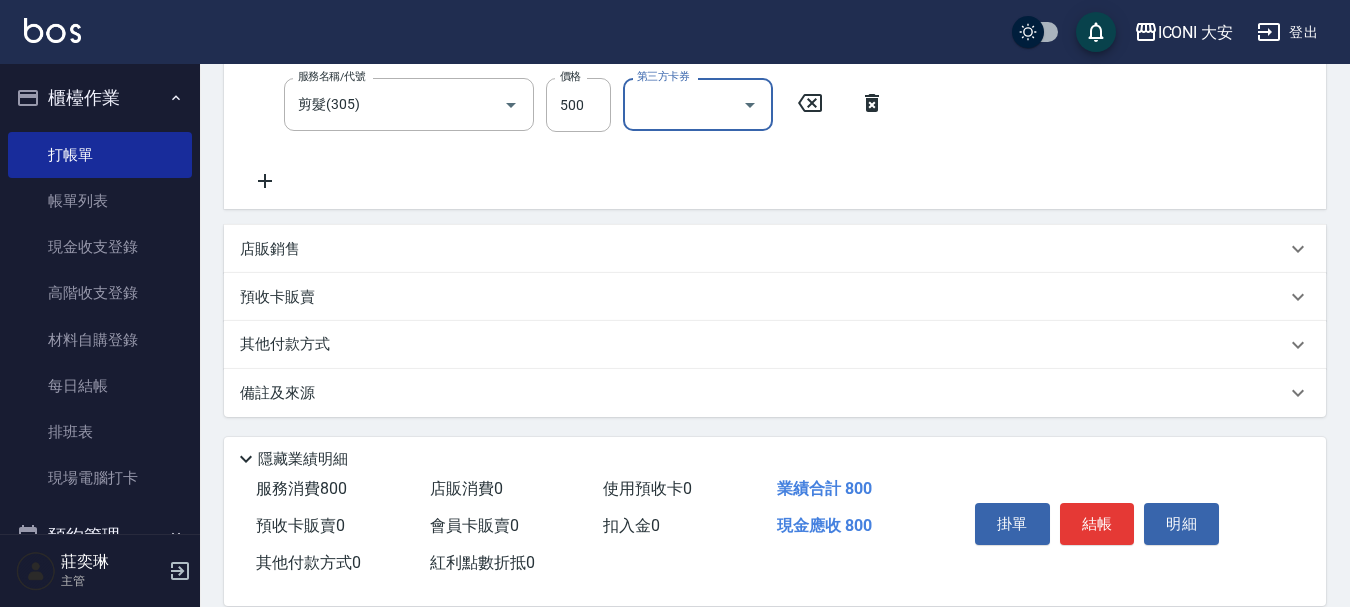 scroll, scrollTop: 402, scrollLeft: 0, axis: vertical 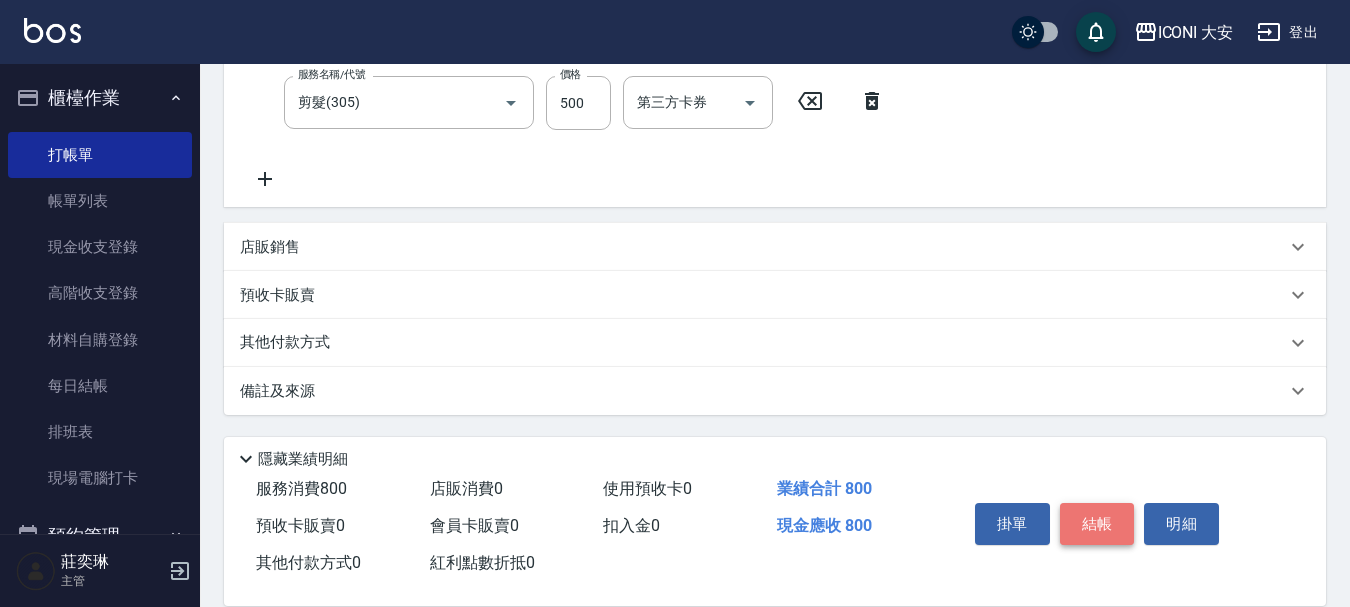 click on "結帳" at bounding box center (1097, 524) 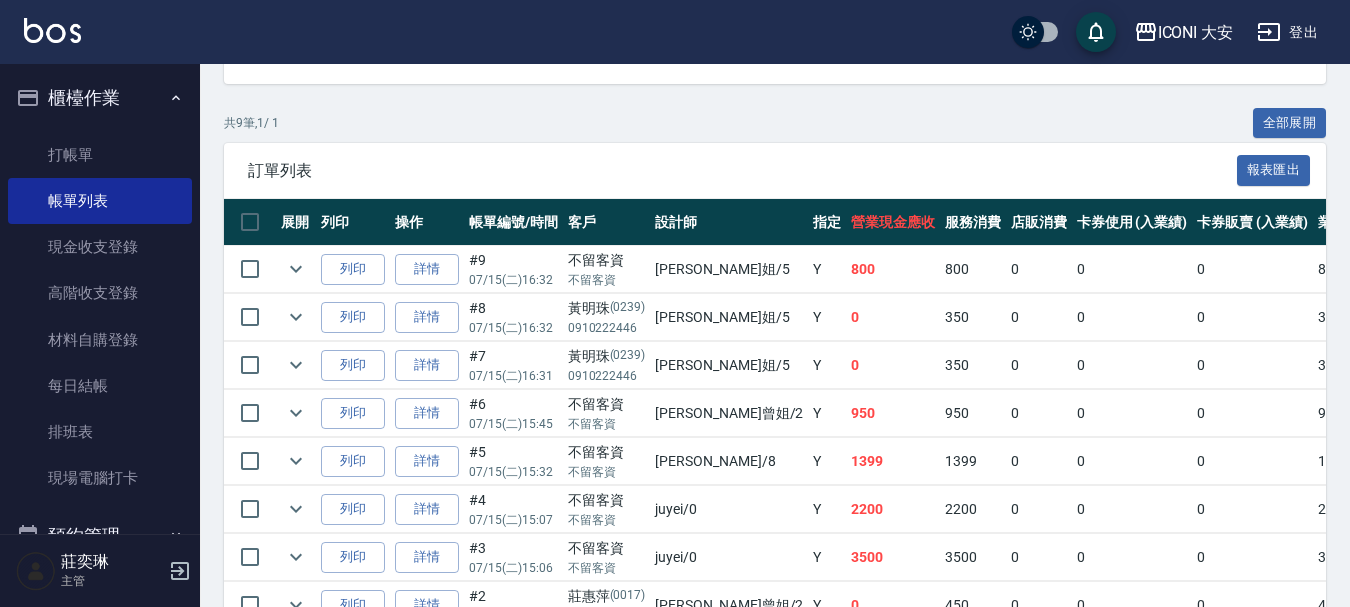 scroll, scrollTop: 283, scrollLeft: 0, axis: vertical 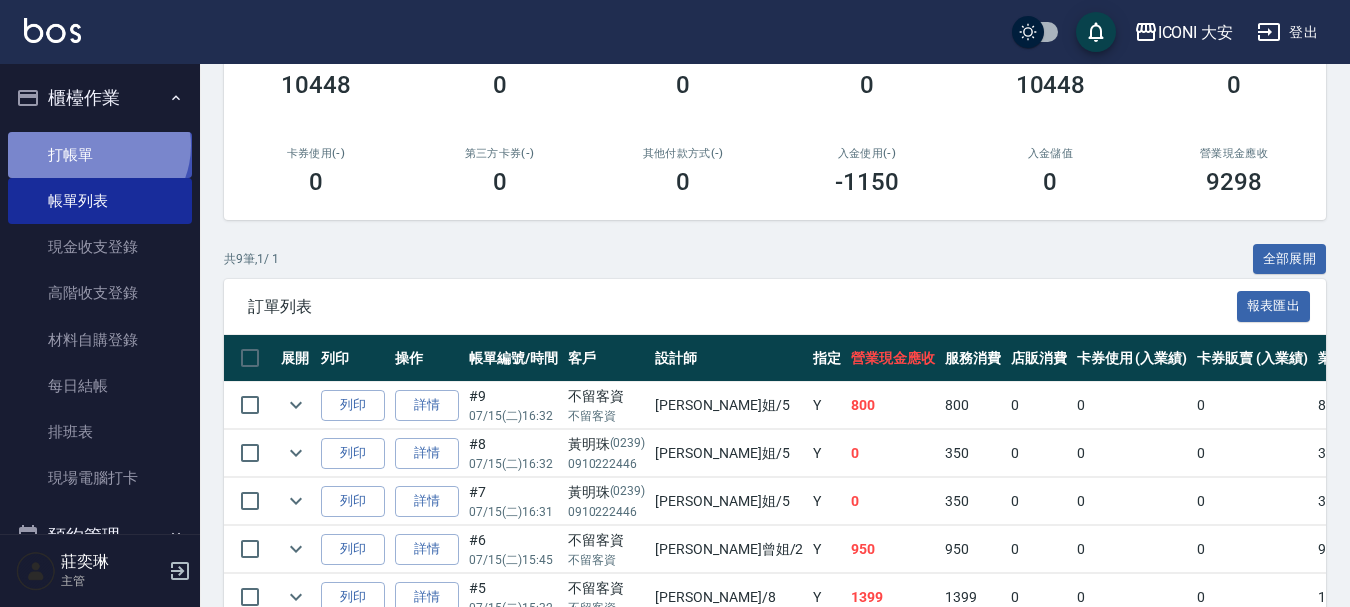 click on "打帳單" at bounding box center (100, 155) 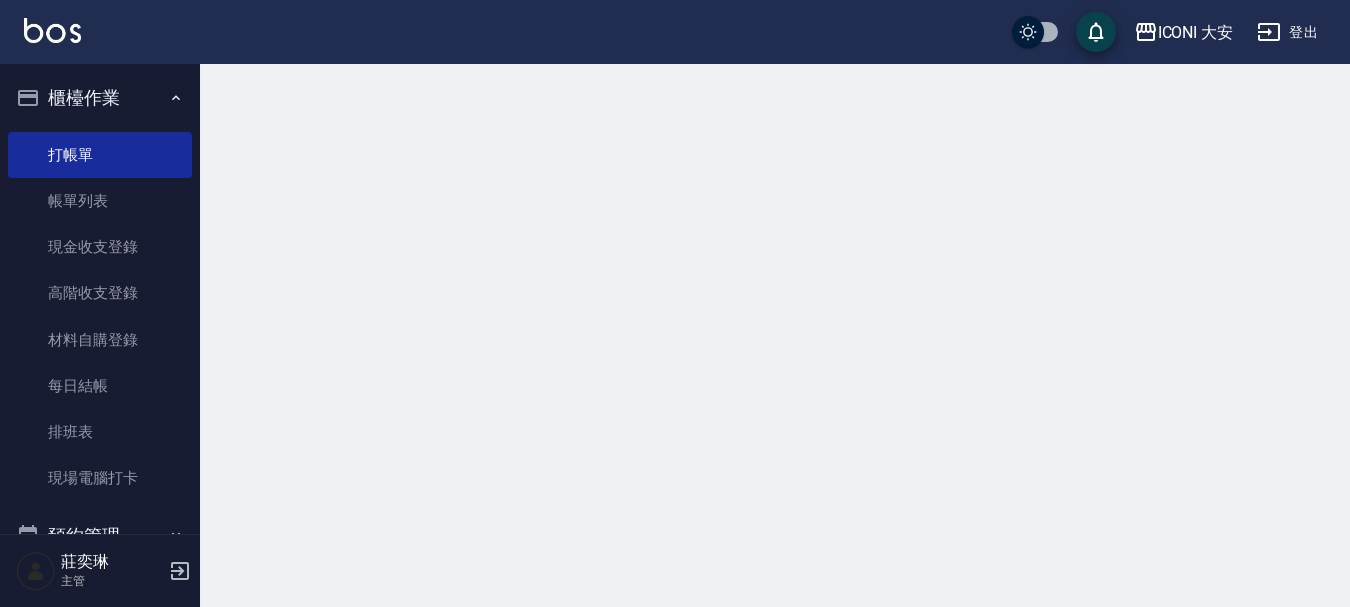 scroll, scrollTop: 0, scrollLeft: 0, axis: both 